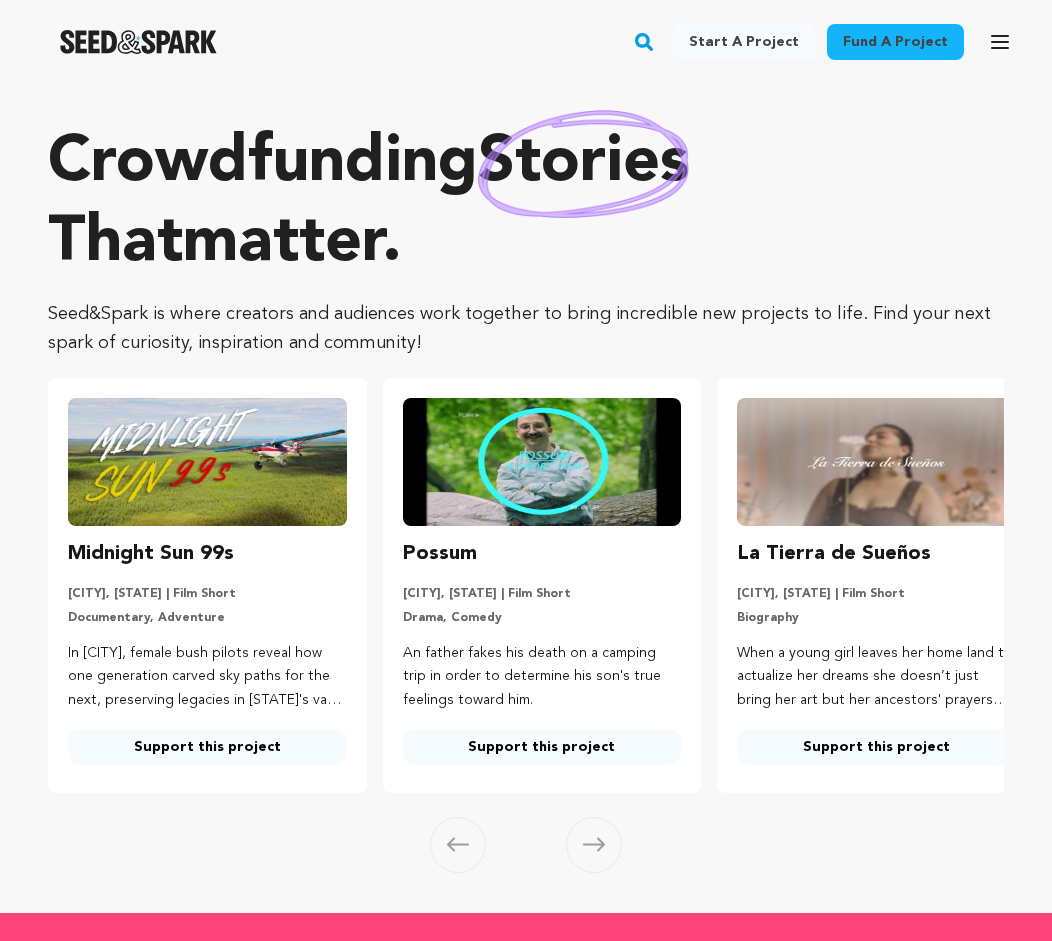 scroll, scrollTop: 0, scrollLeft: 0, axis: both 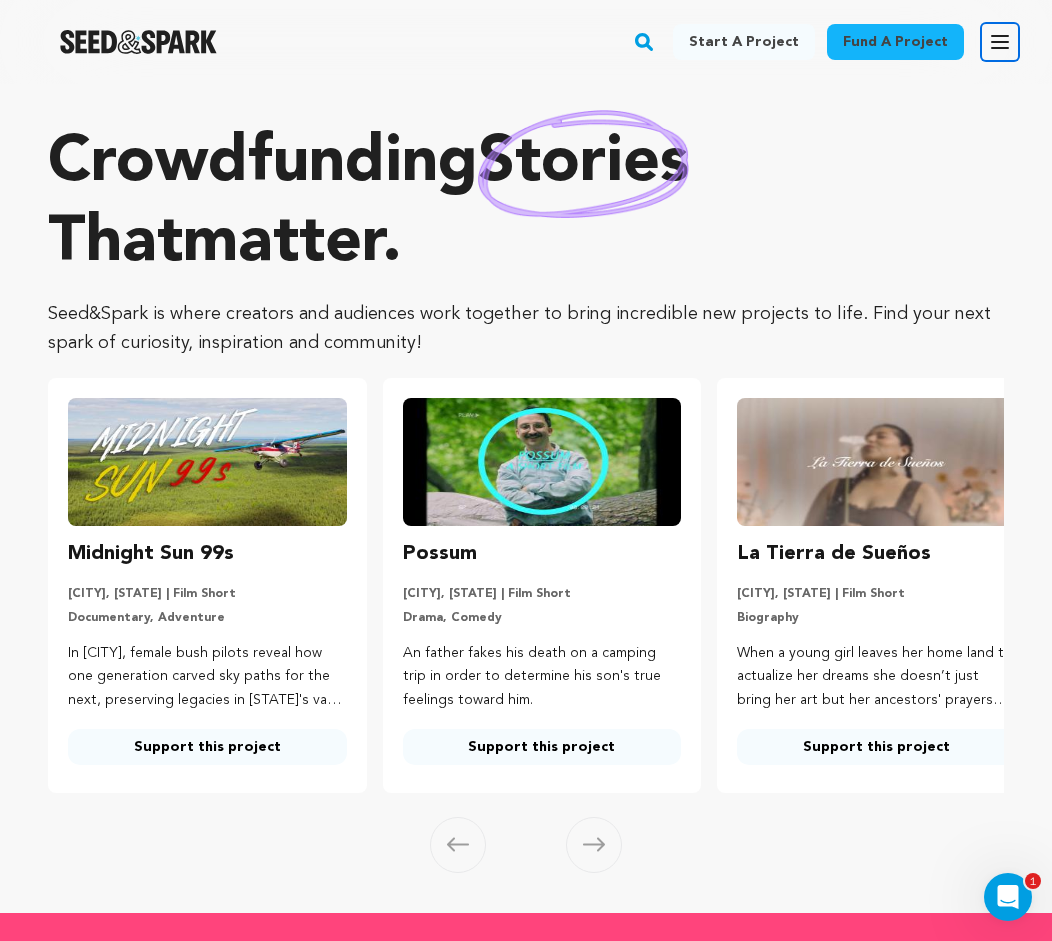 click 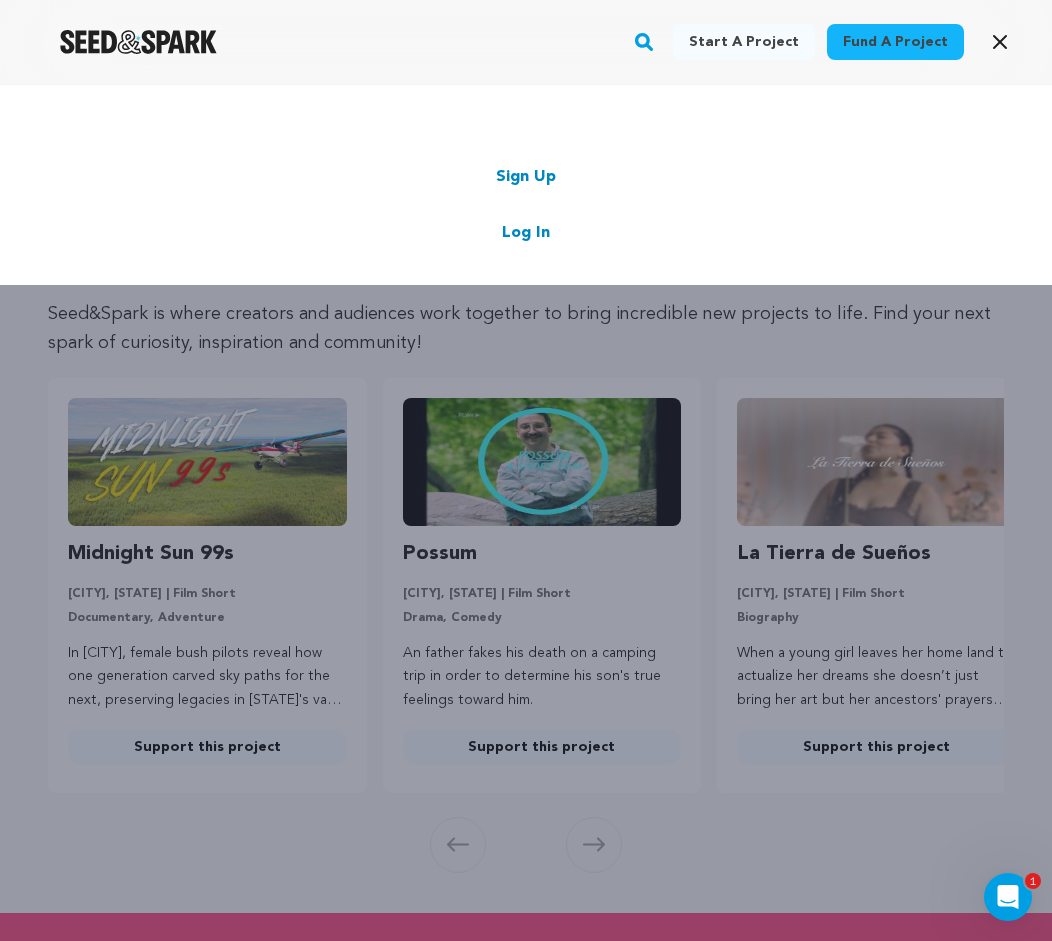 click on "Log In" at bounding box center [526, 233] 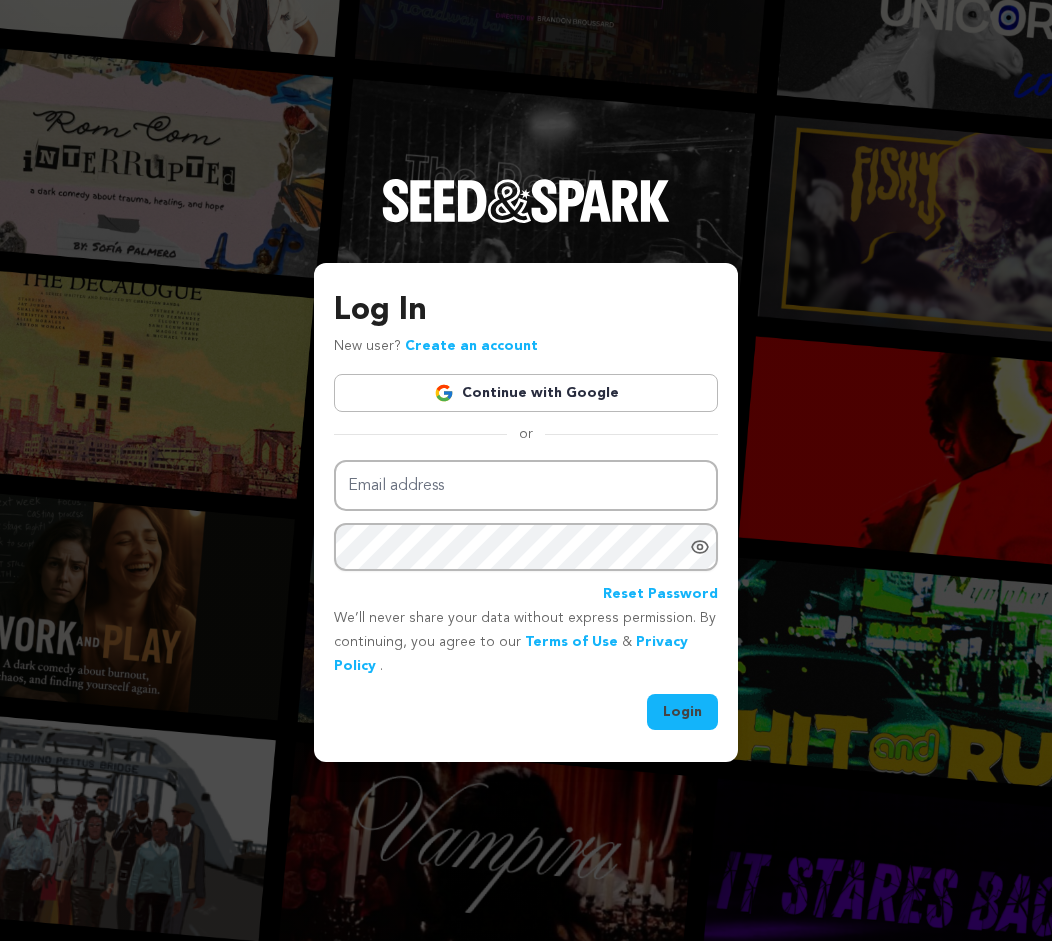 scroll, scrollTop: 0, scrollLeft: 0, axis: both 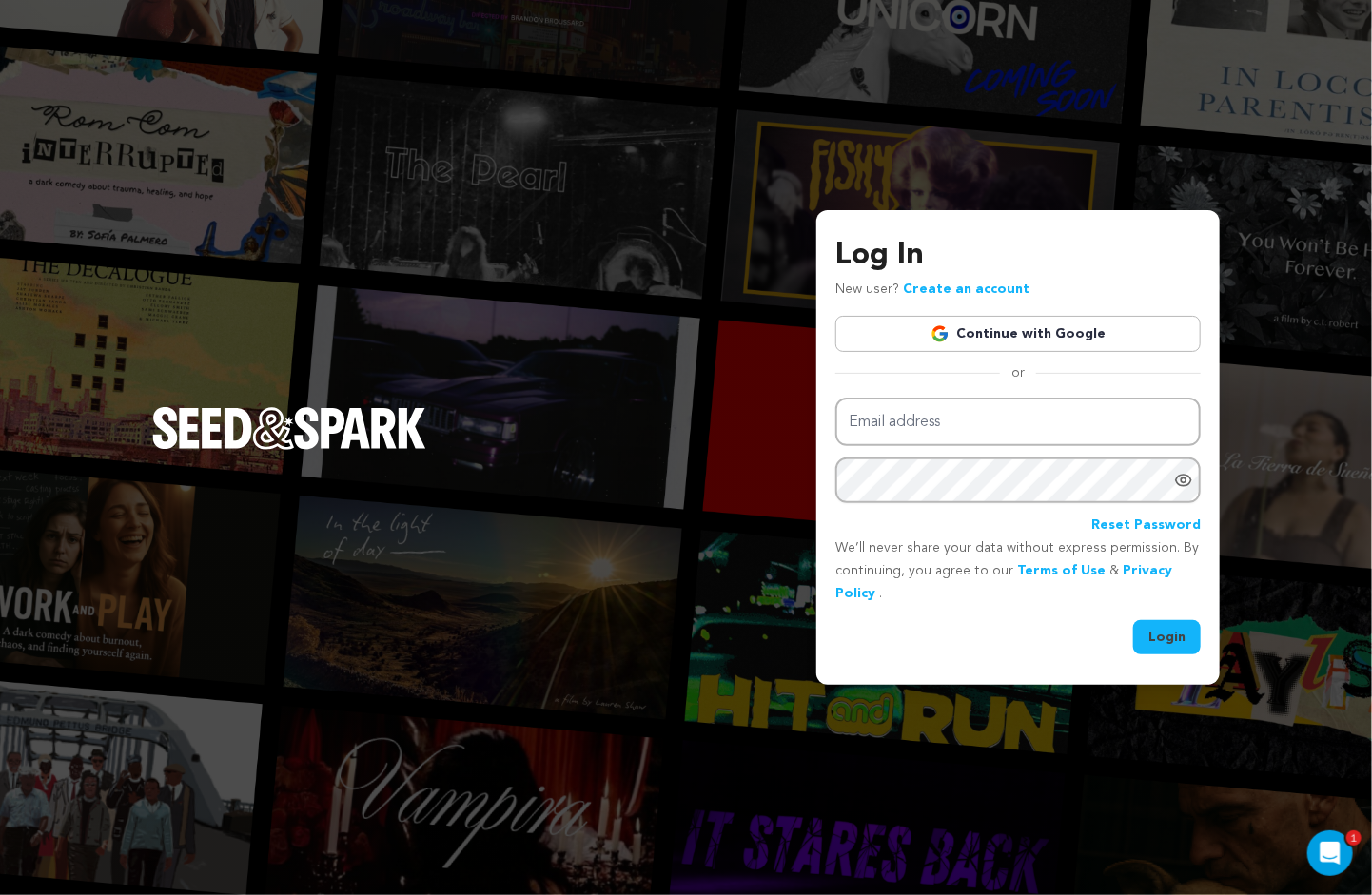 click on "Continue with Google" at bounding box center (1018, 334) 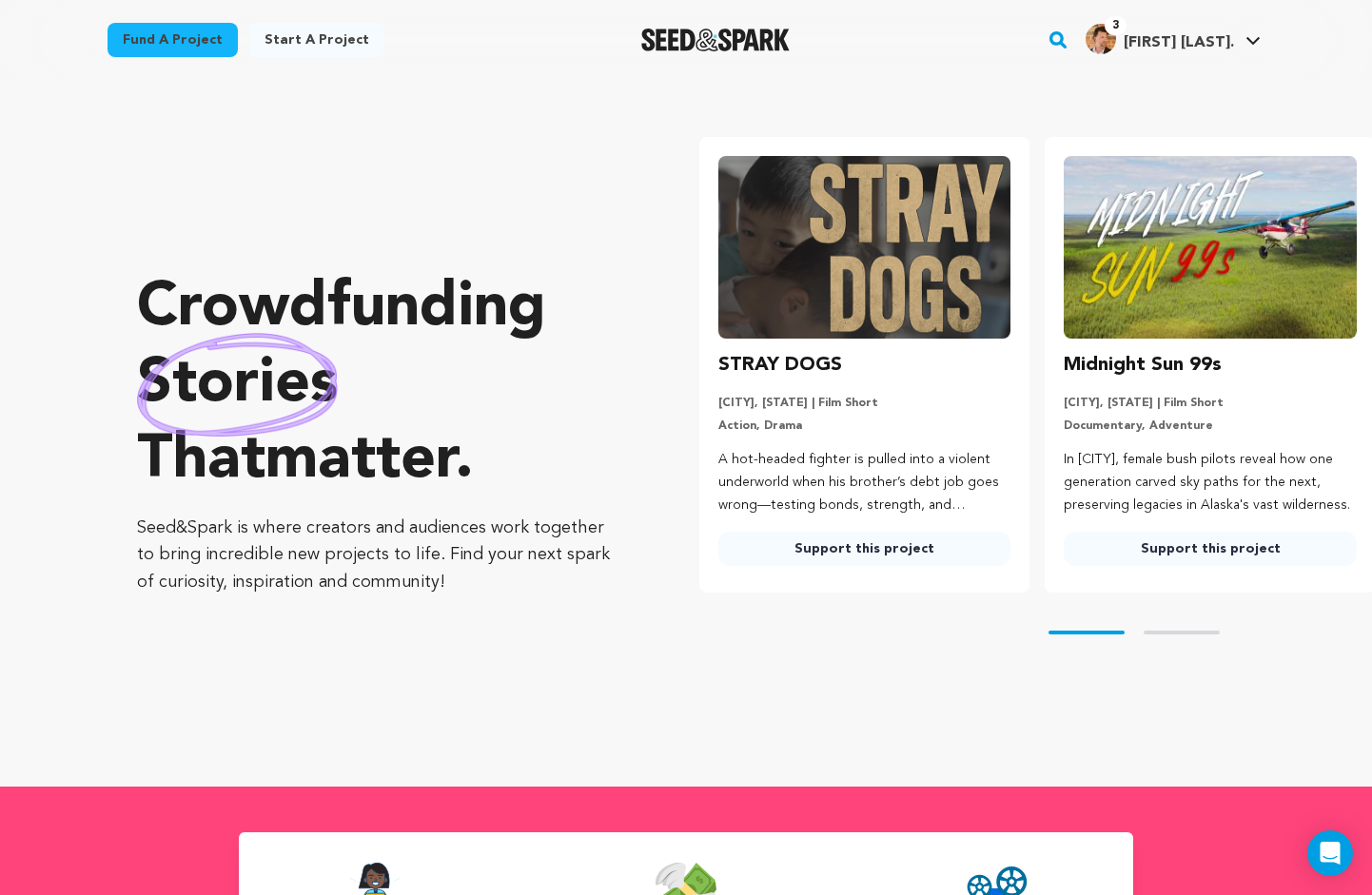 scroll, scrollTop: 0, scrollLeft: 0, axis: both 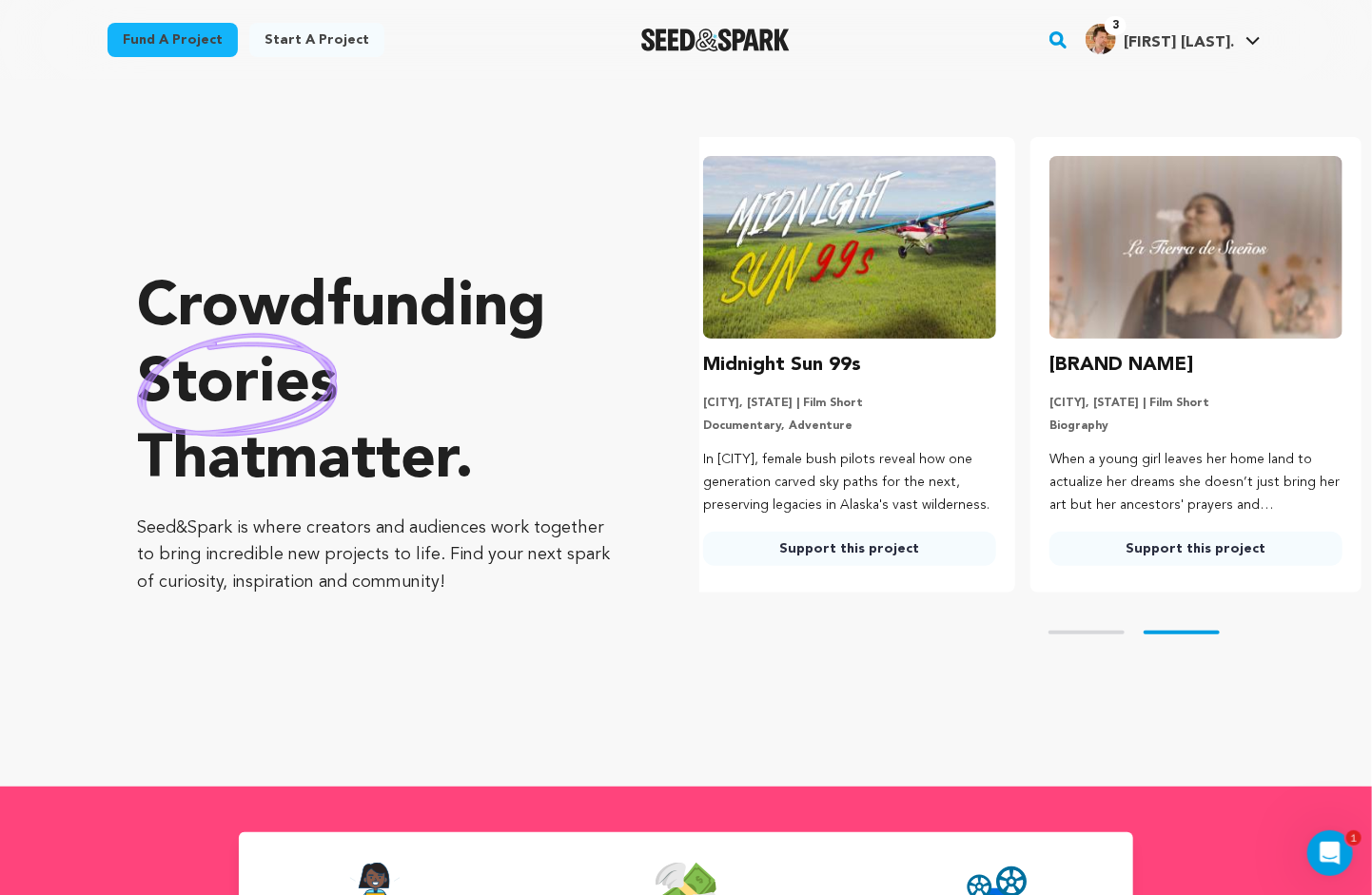 click at bounding box center (1101, 39) 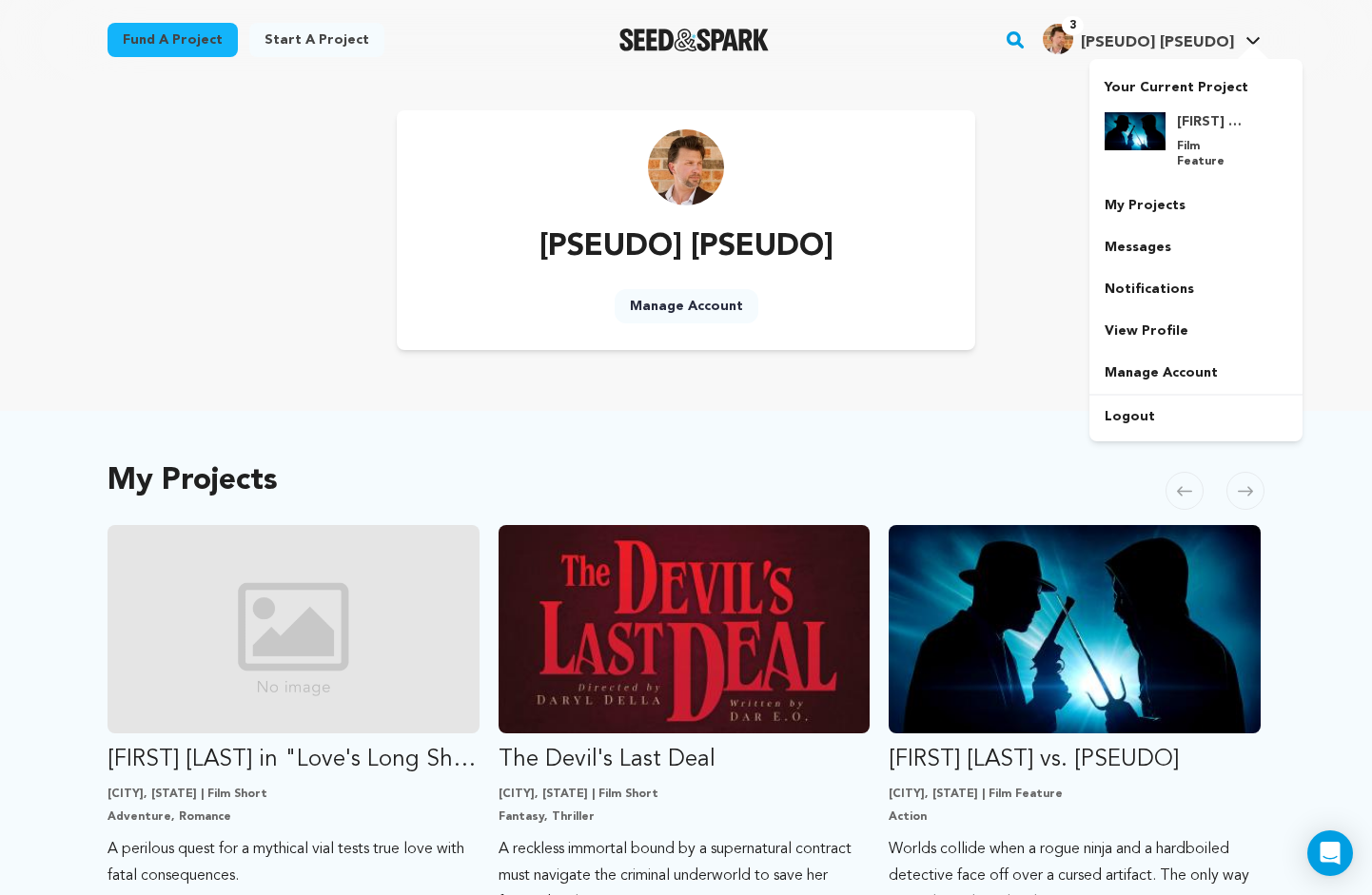 scroll, scrollTop: 0, scrollLeft: 0, axis: both 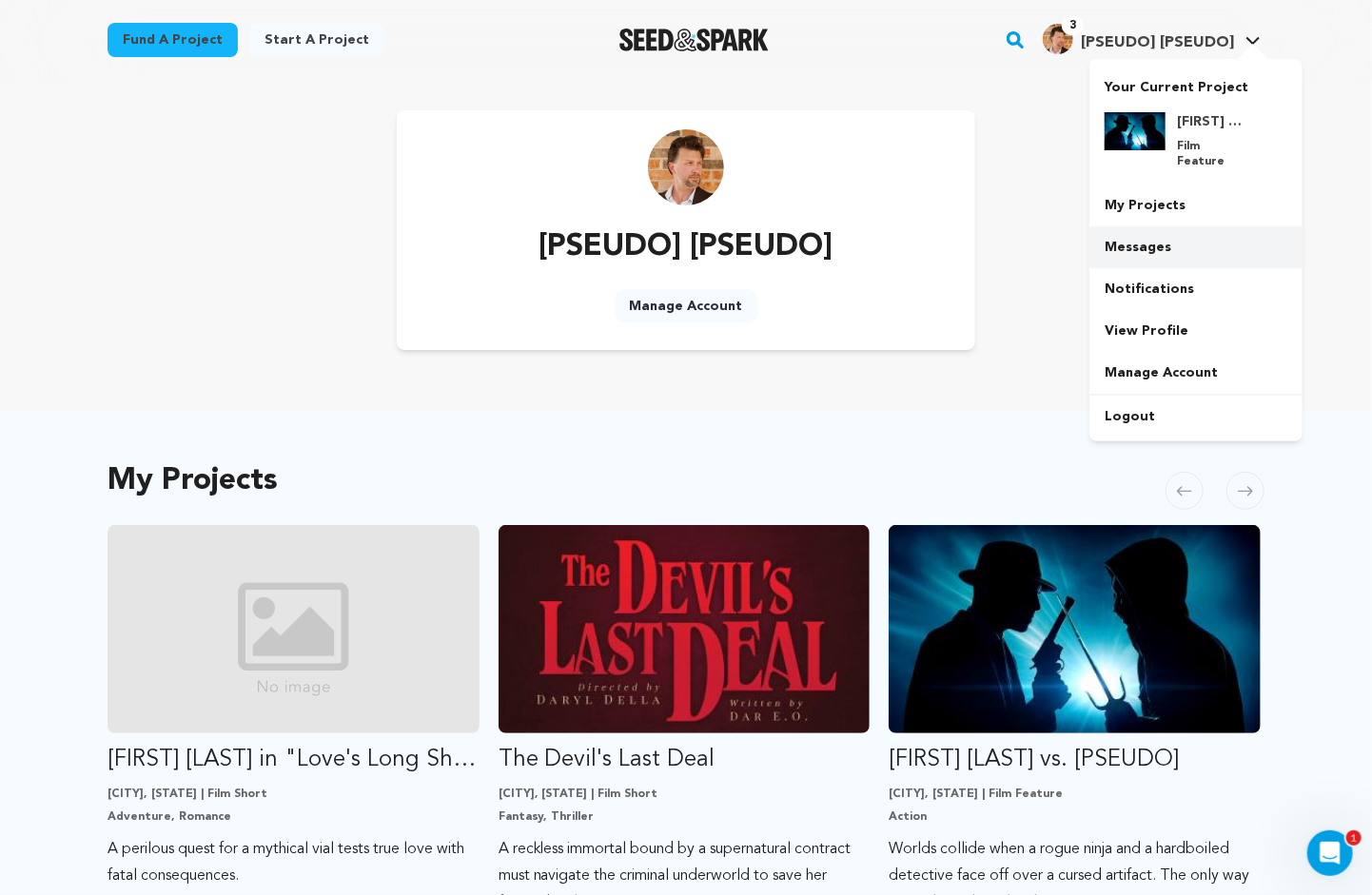 click on "Messages" at bounding box center (1196, 247) 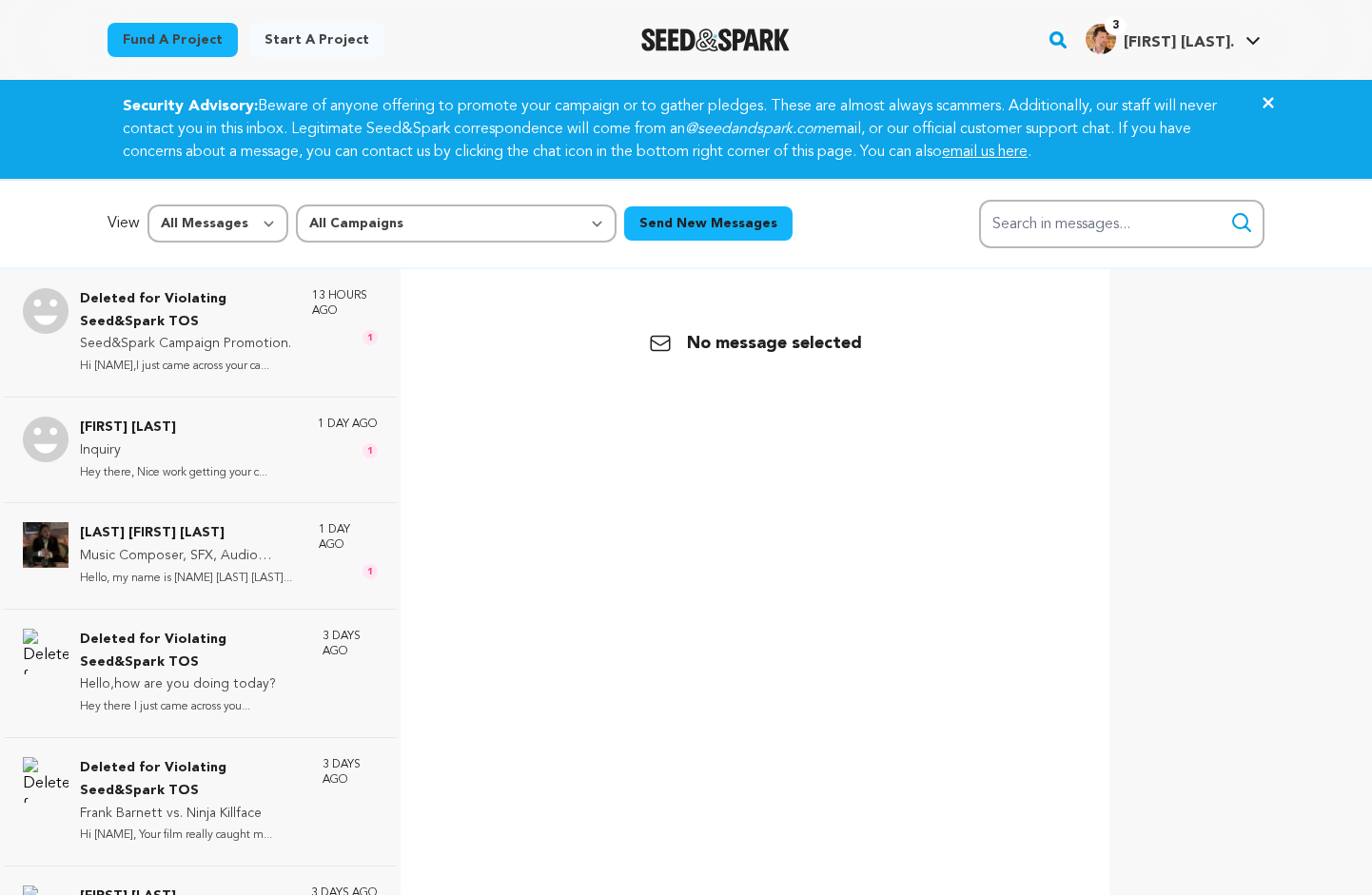 scroll, scrollTop: 0, scrollLeft: 0, axis: both 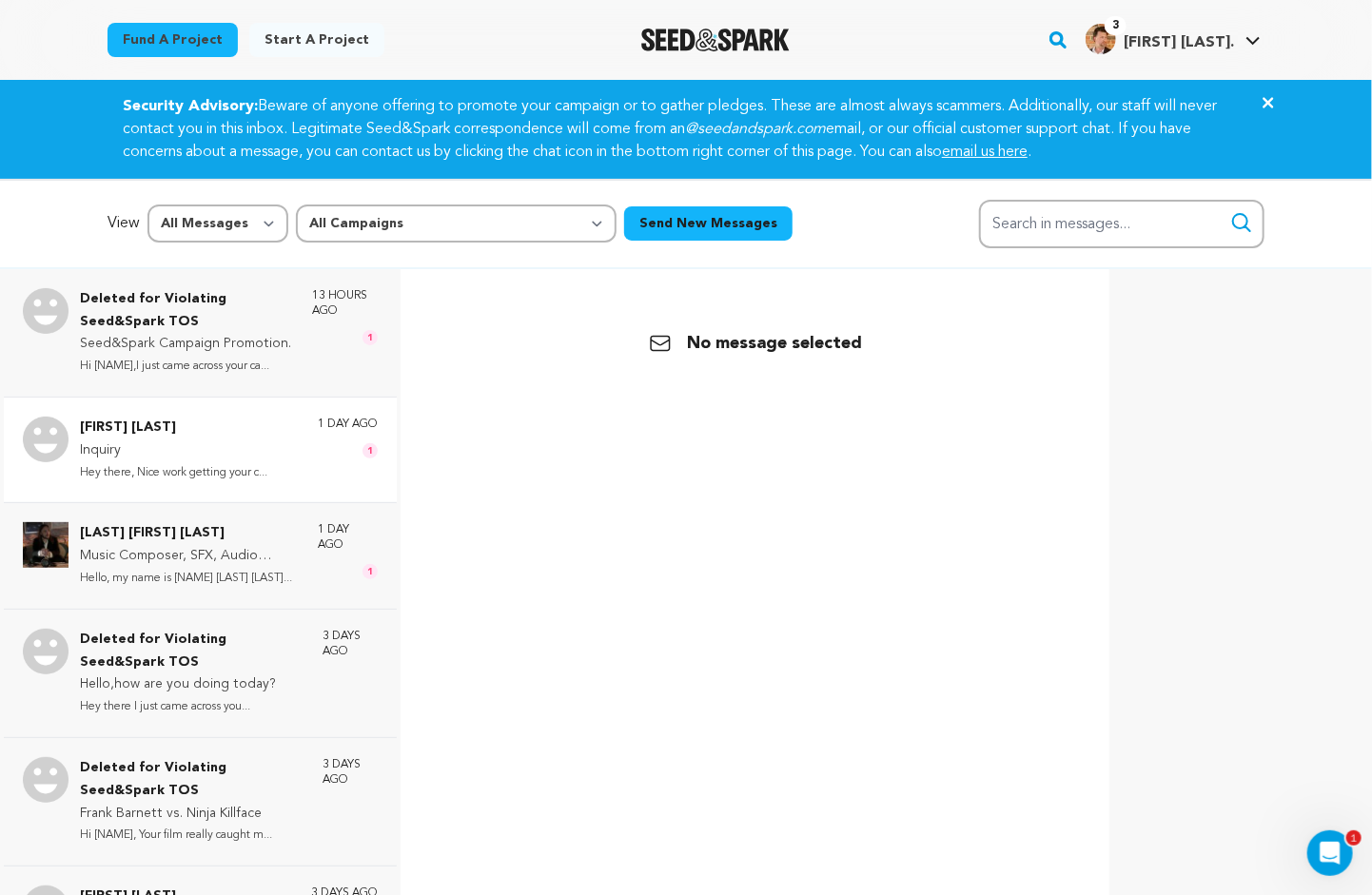 click on "Hey there, Nice work getting your c..." at bounding box center (173, 473) 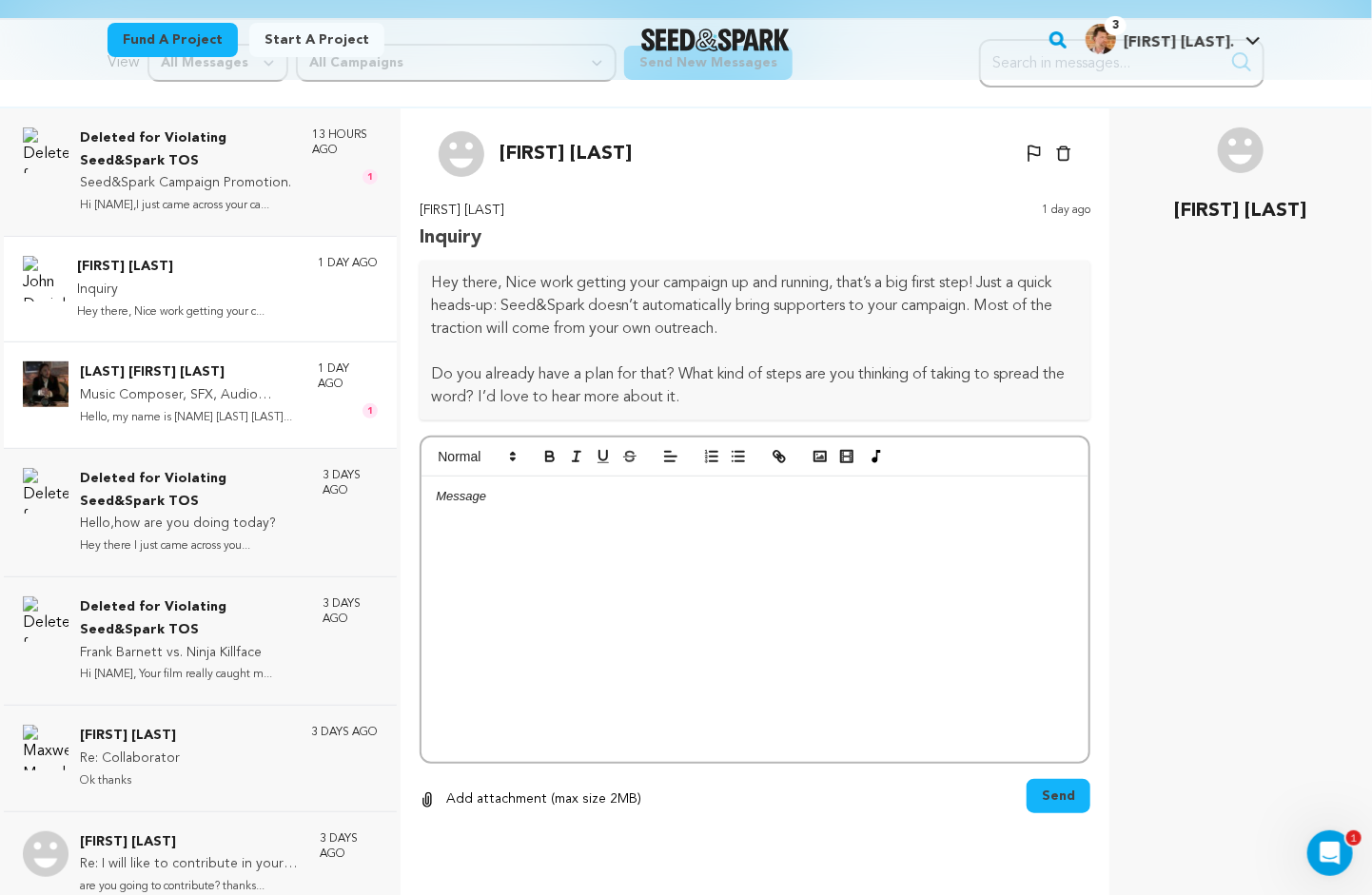 click on "Music Composer, SFX, Audio Editor" at bounding box center [189, 396] 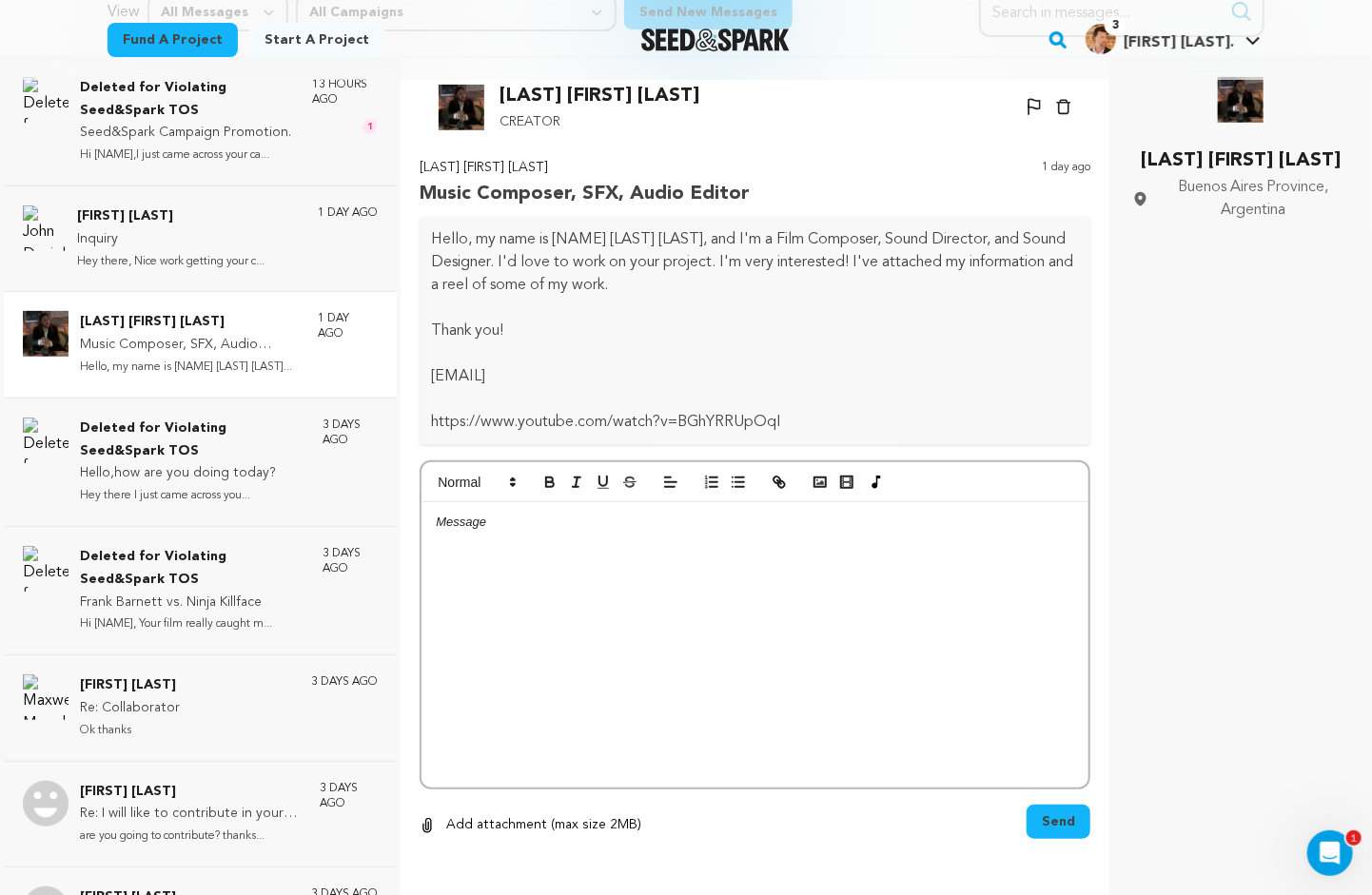click at bounding box center [755, 645] 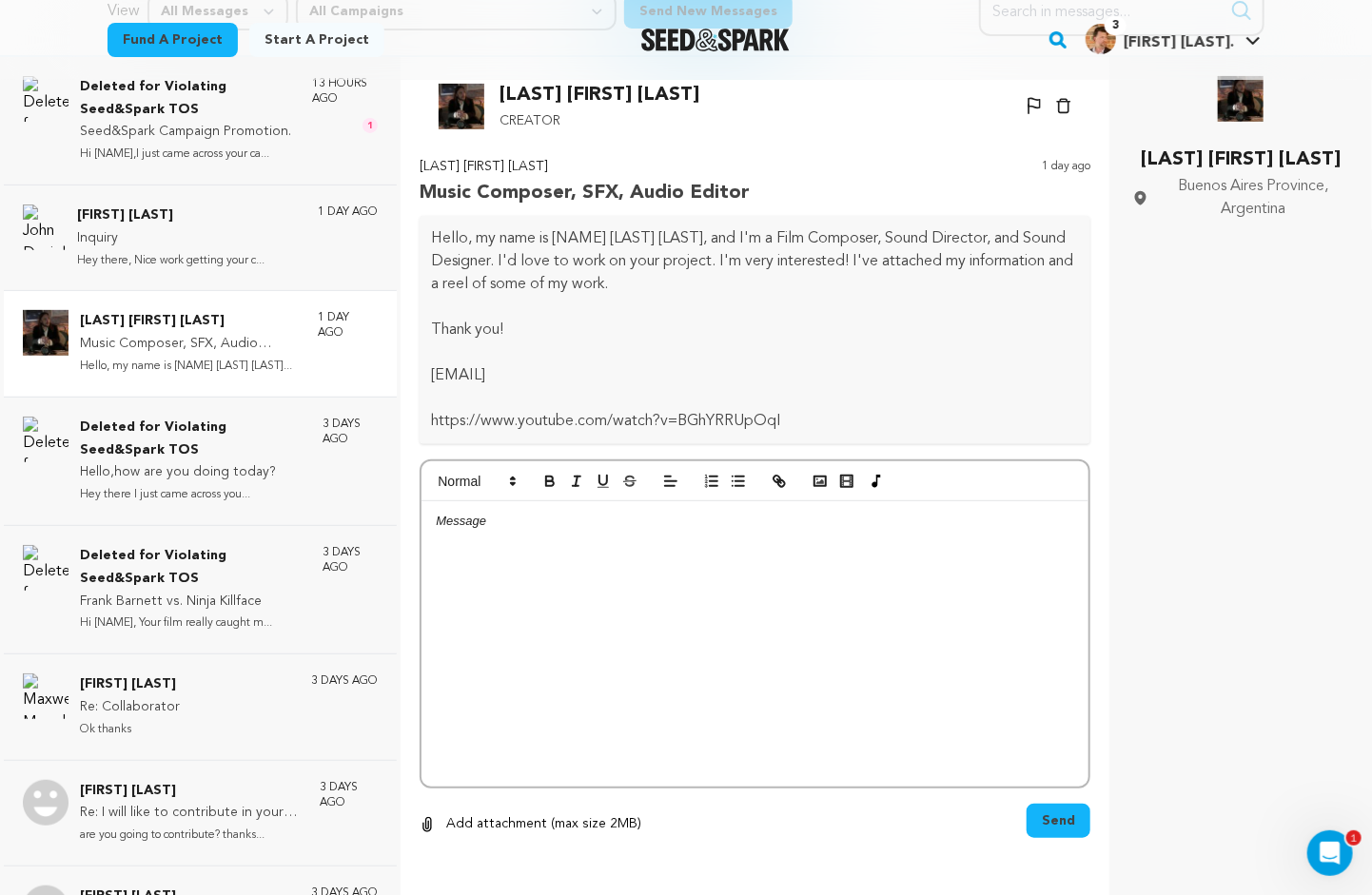 type 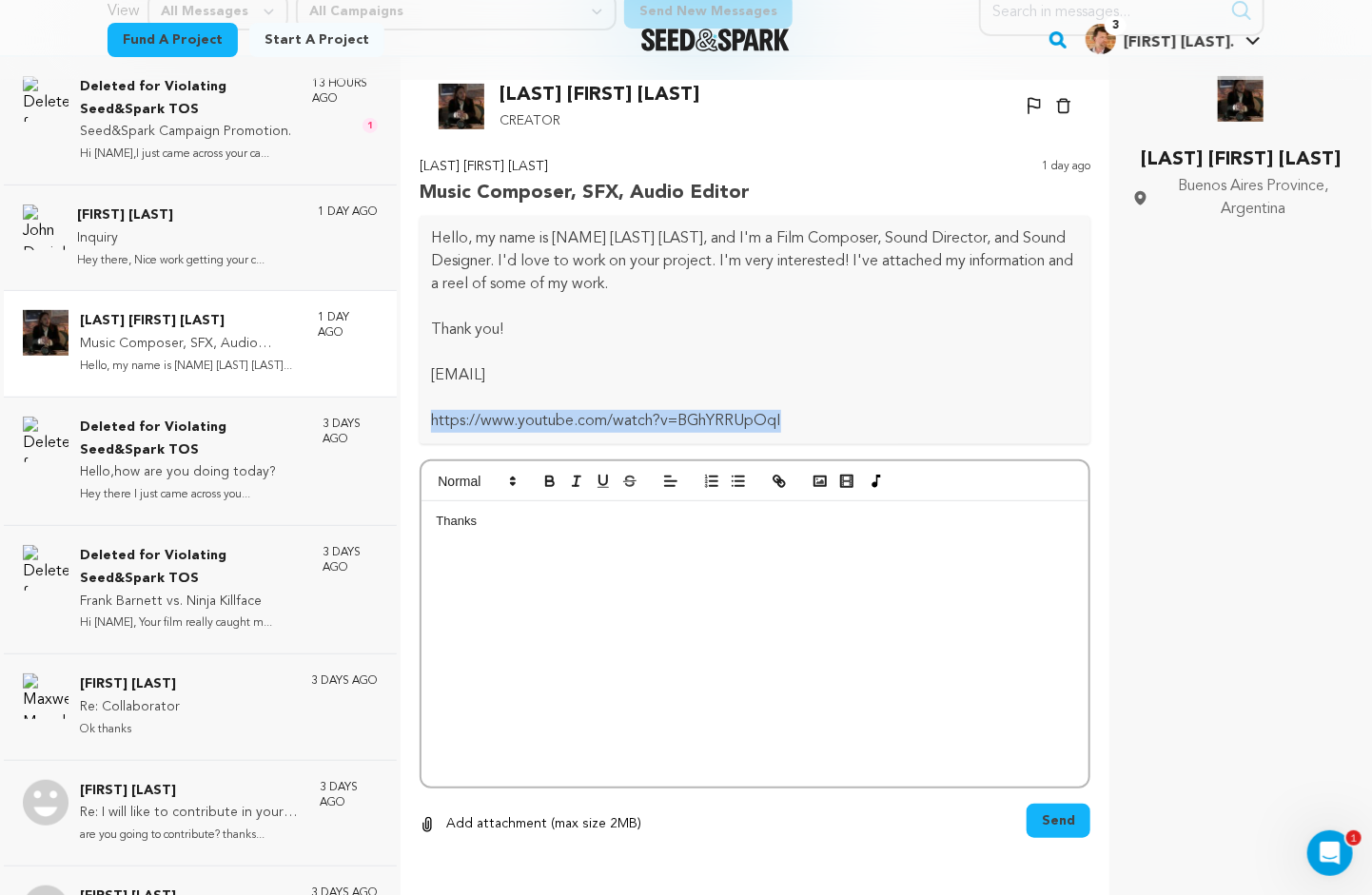 drag, startPoint x: 428, startPoint y: 418, endPoint x: 871, endPoint y: 441, distance: 443.59666 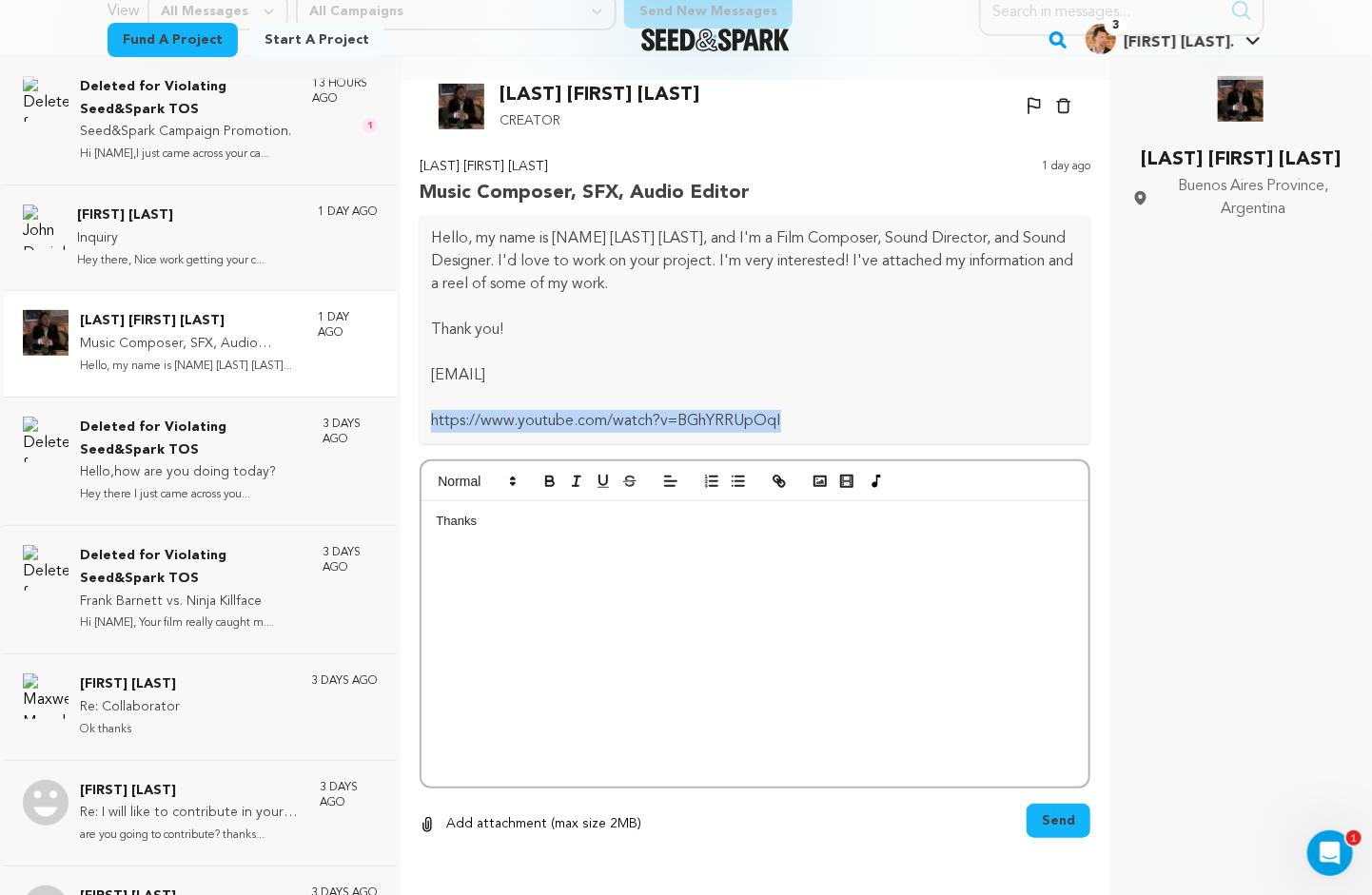 copy on "https://www.youtube.com/watch?v=BGhYRRUpOqI" 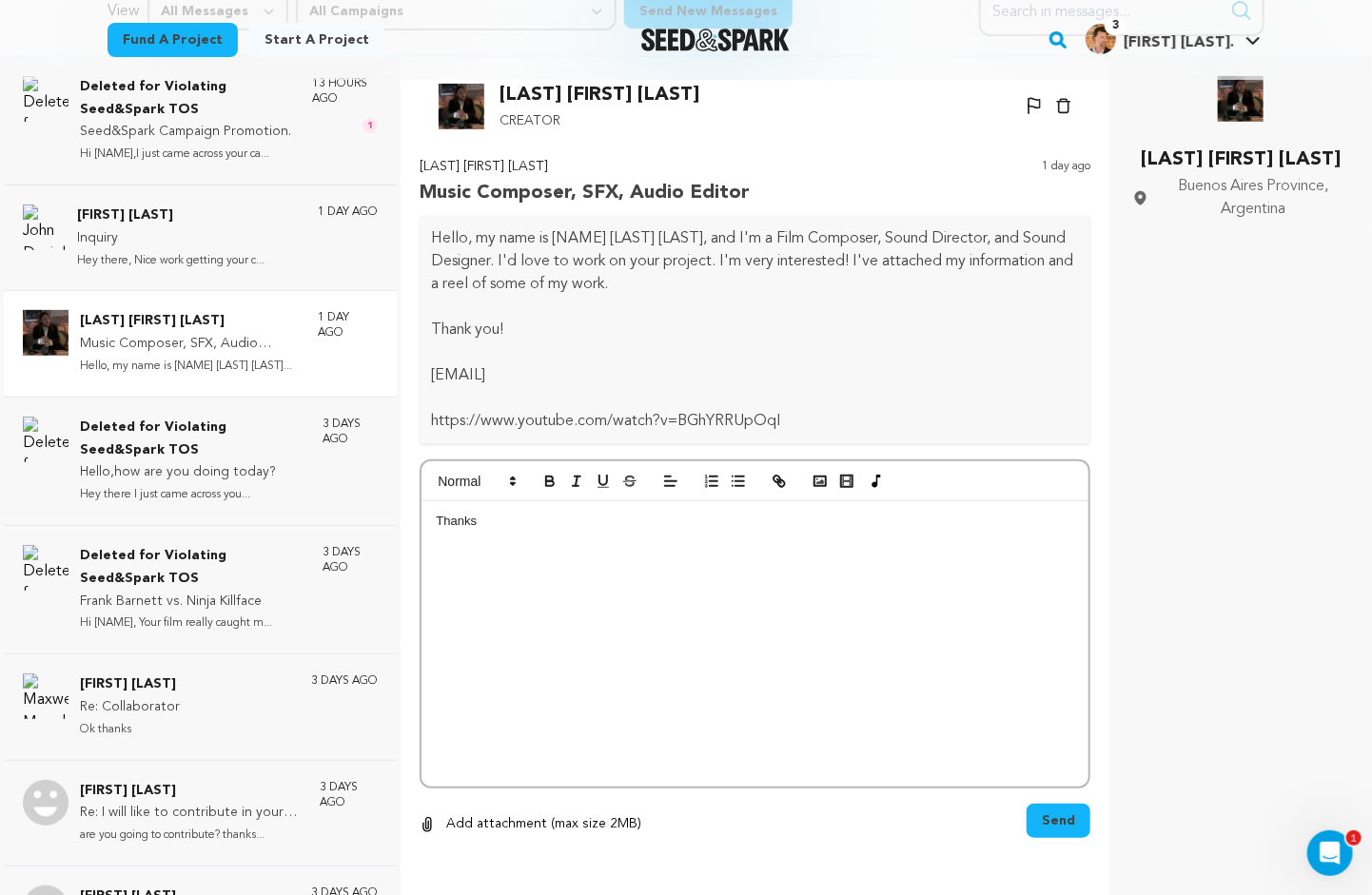 click on "Thanks" at bounding box center [755, 644] 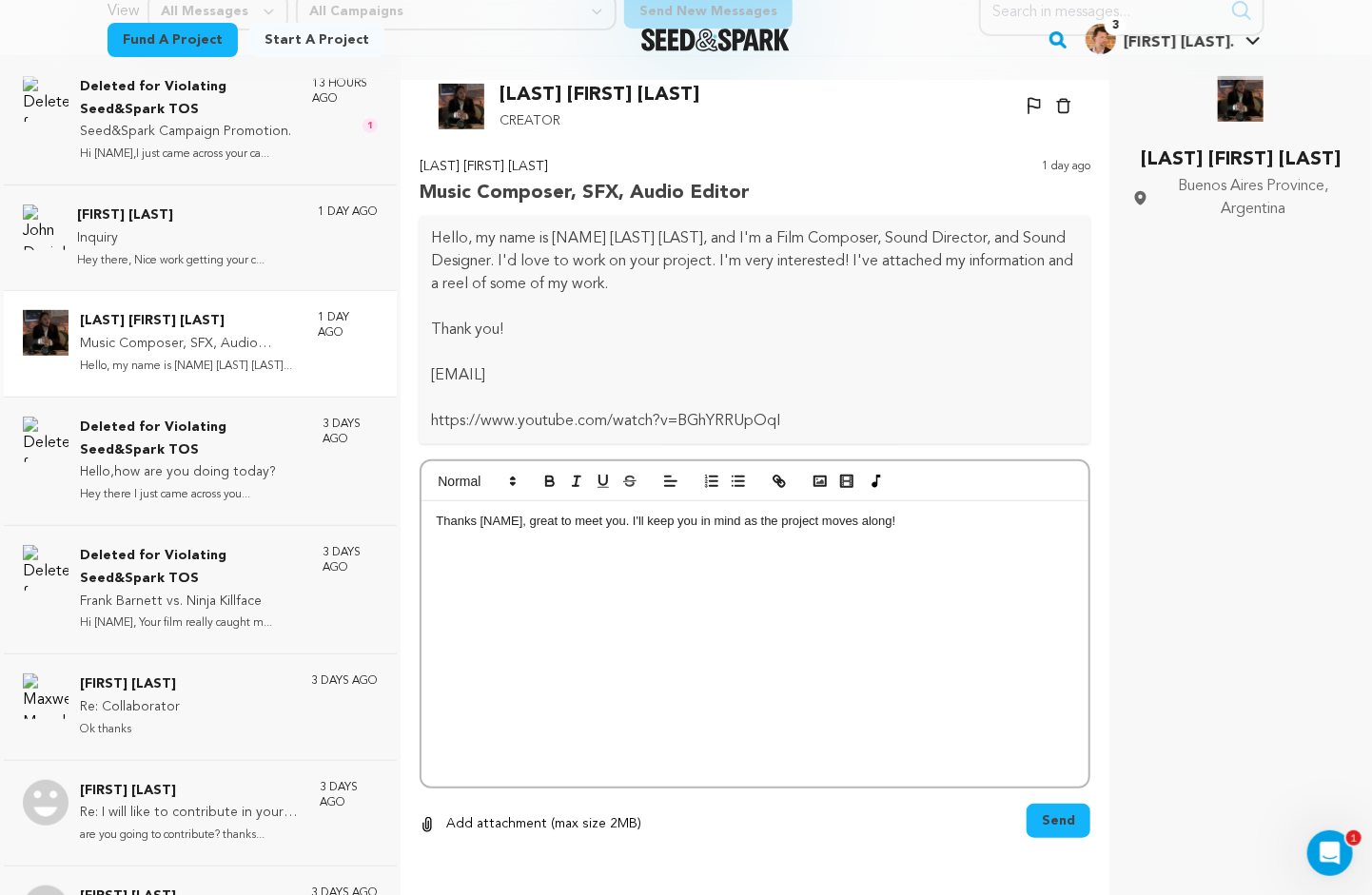 click on "Send" at bounding box center [1058, 821] 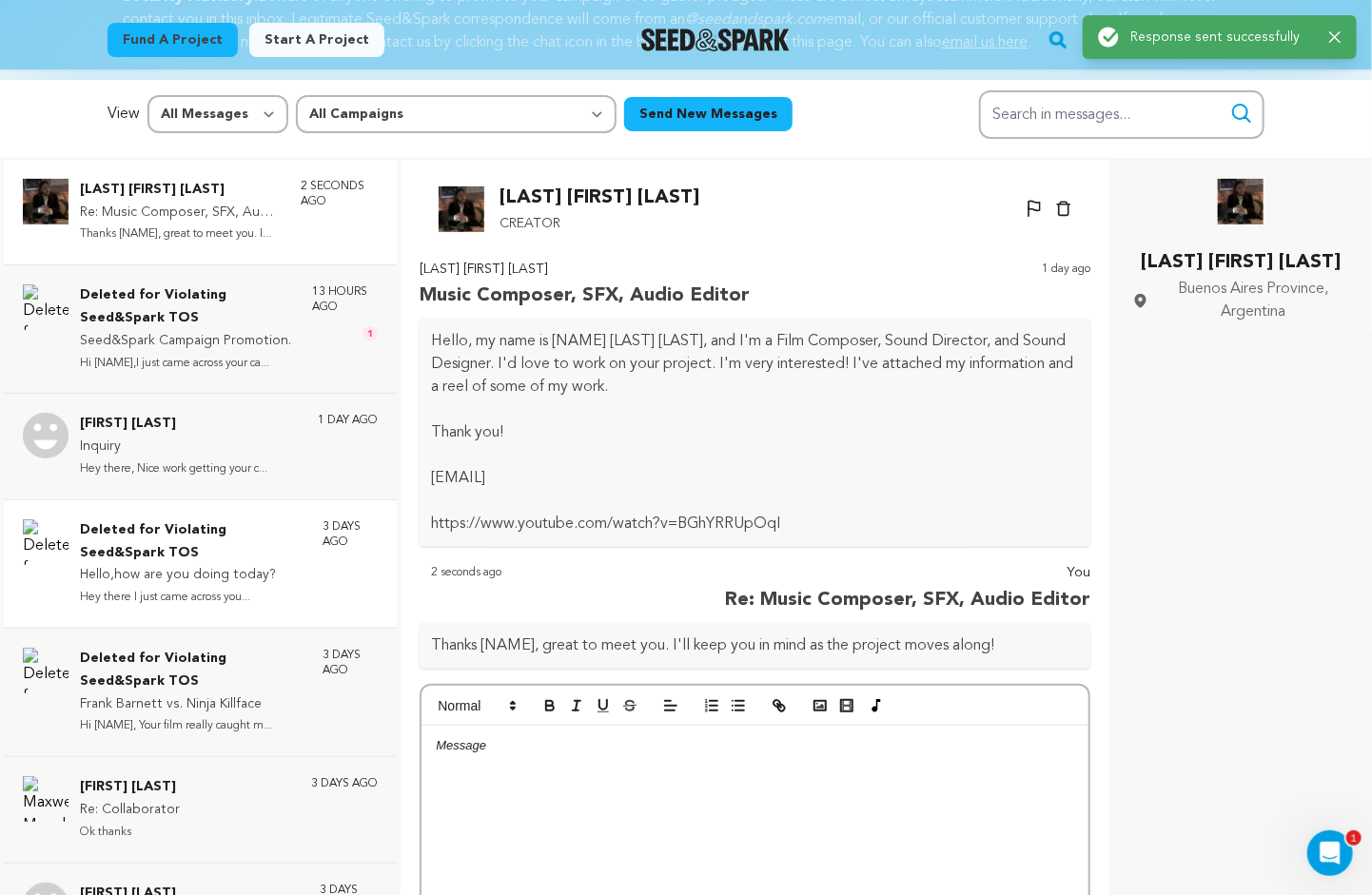 scroll, scrollTop: 0, scrollLeft: 0, axis: both 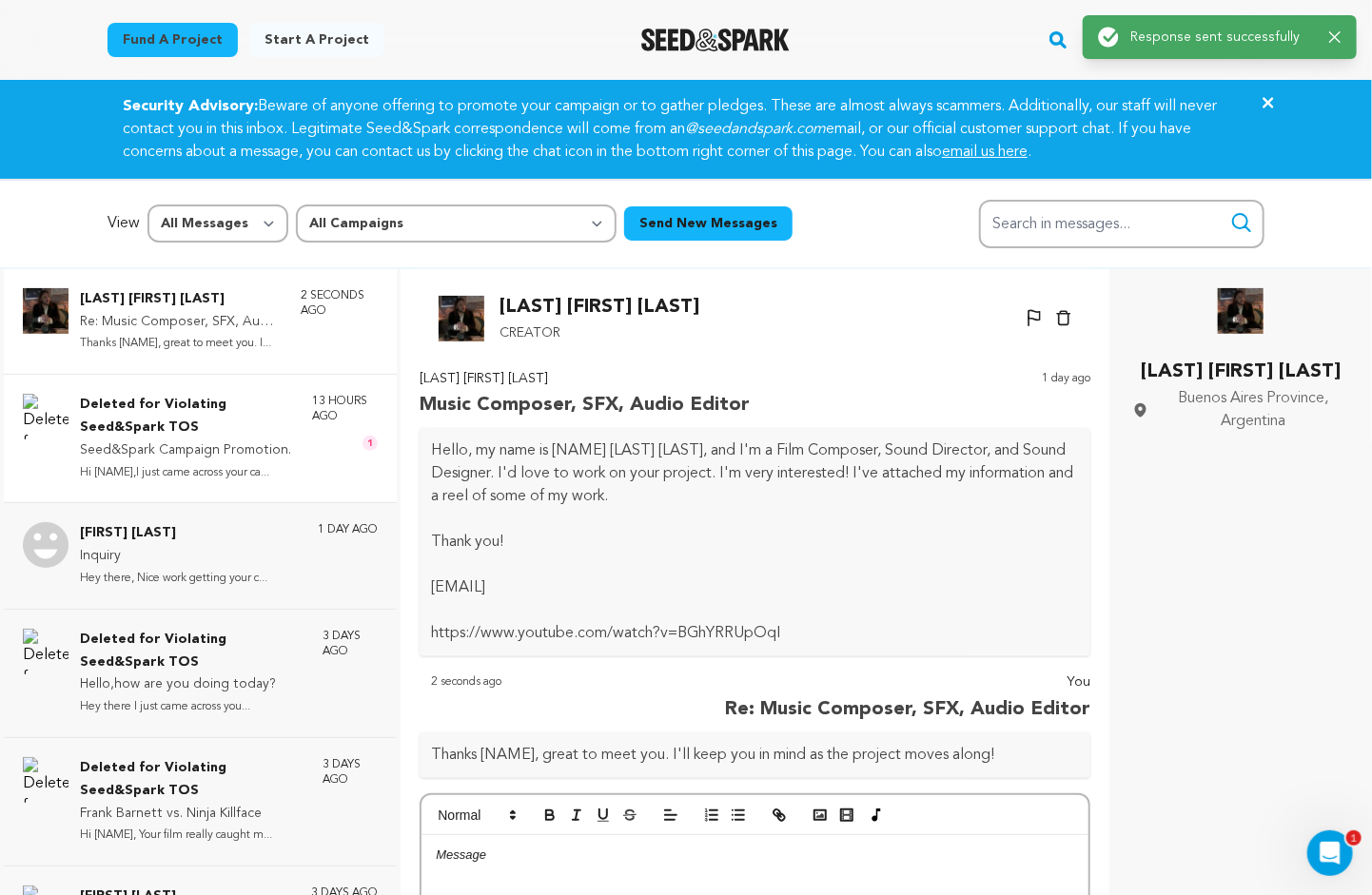 click on "Hi Daryl,I just came across your ca..." at bounding box center (186, 473) 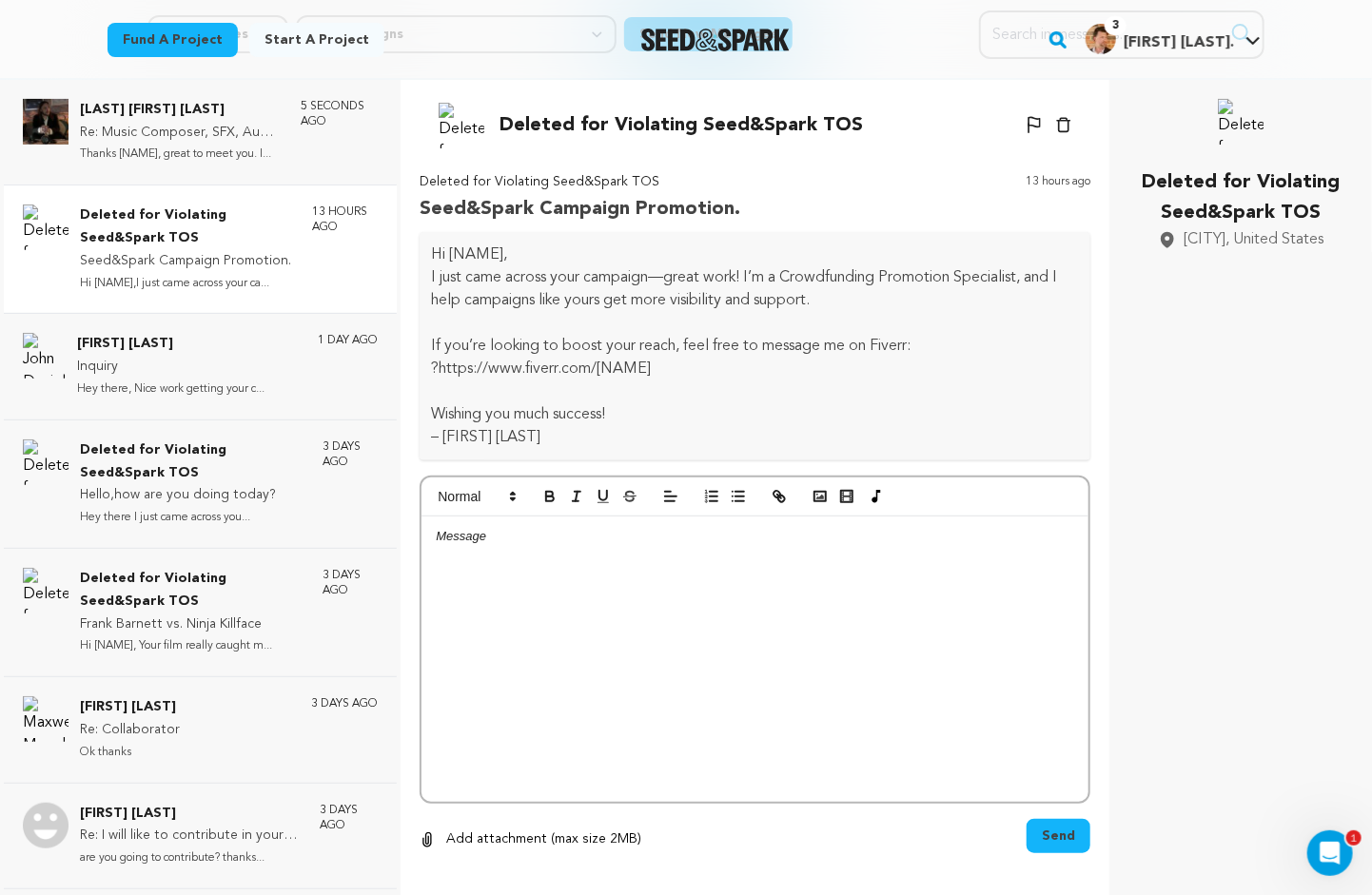 scroll, scrollTop: 188, scrollLeft: 0, axis: vertical 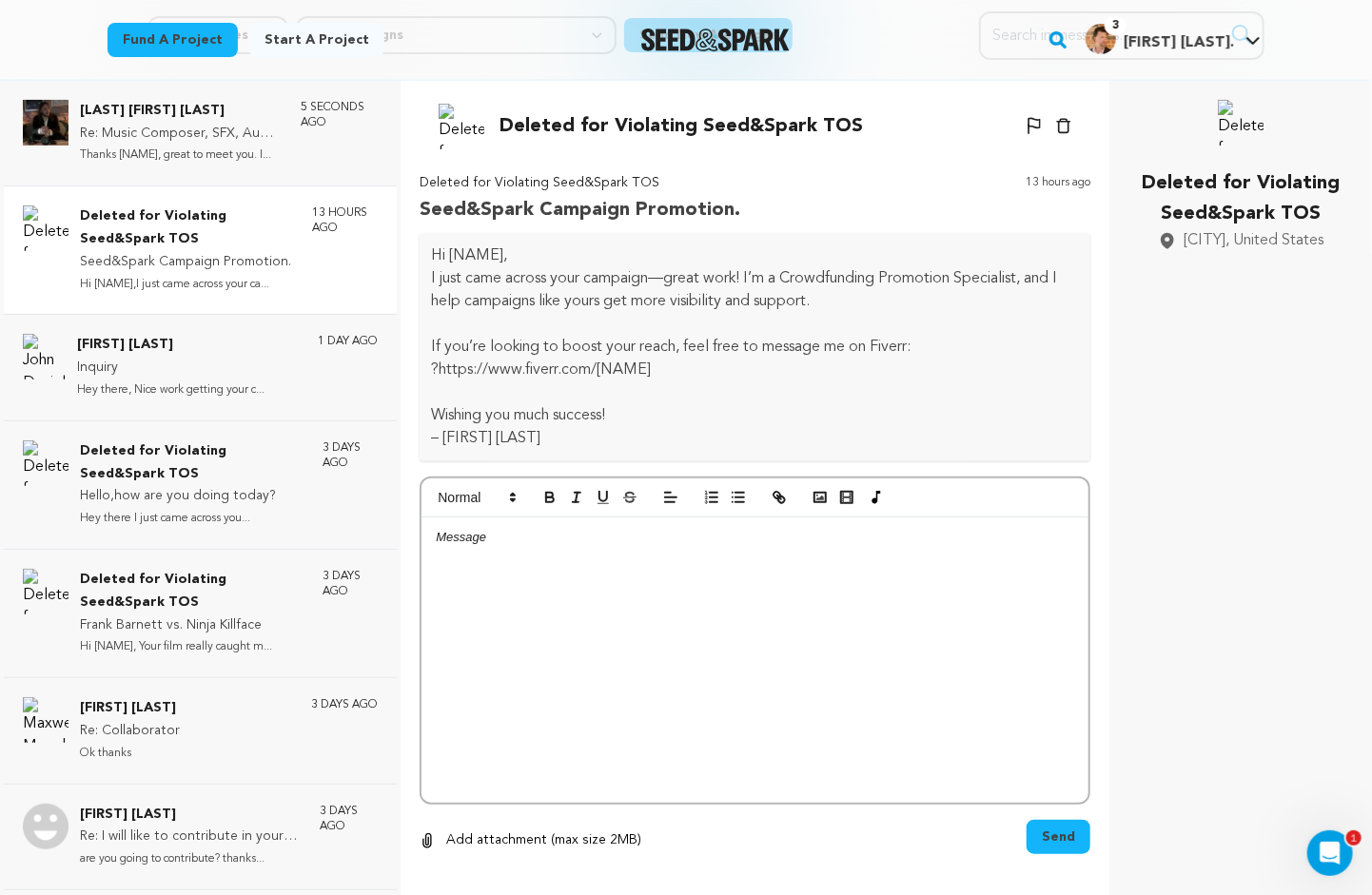 drag, startPoint x: 726, startPoint y: 367, endPoint x: 440, endPoint y: 373, distance: 286.06293 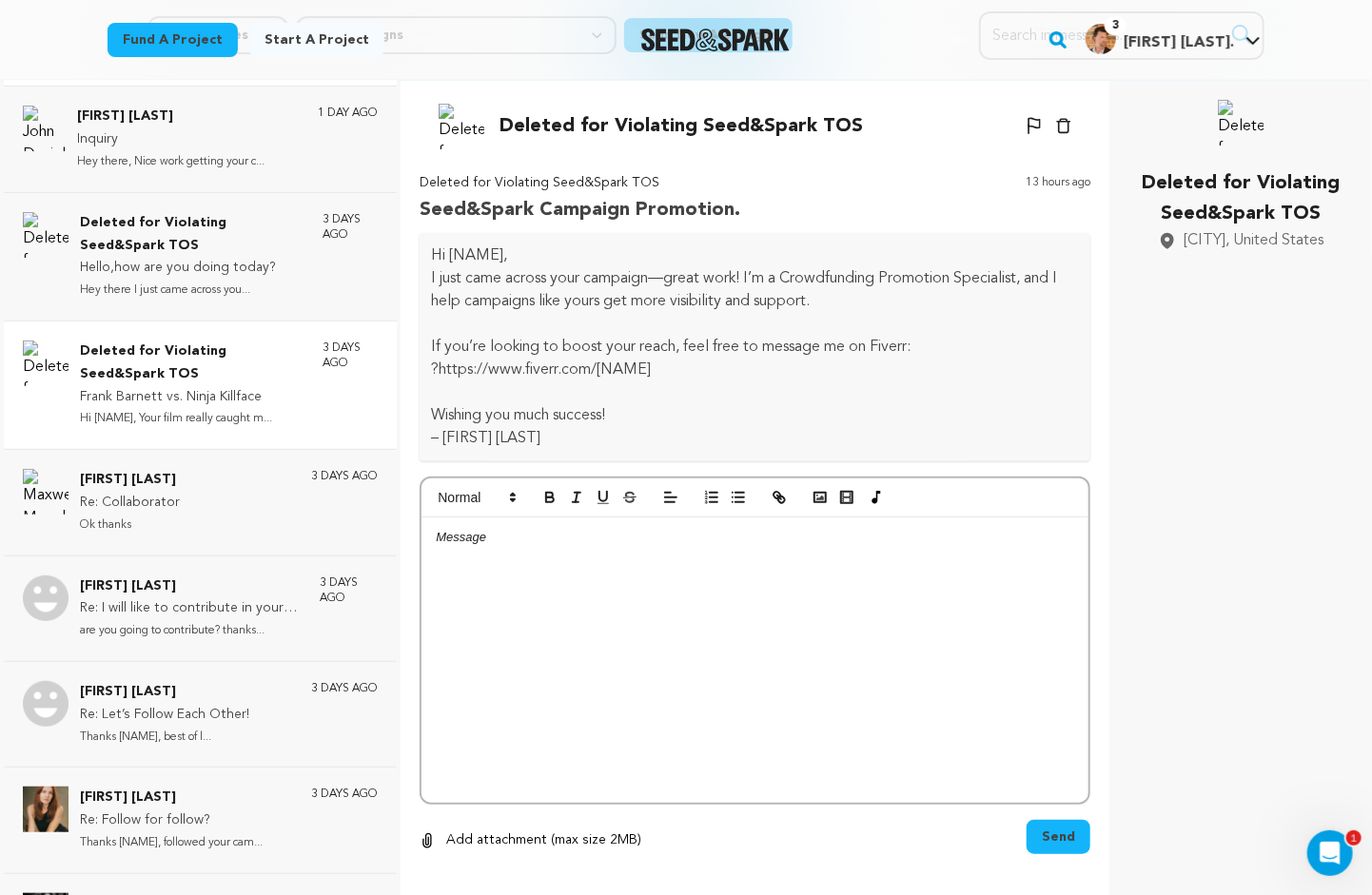 scroll, scrollTop: 229, scrollLeft: 0, axis: vertical 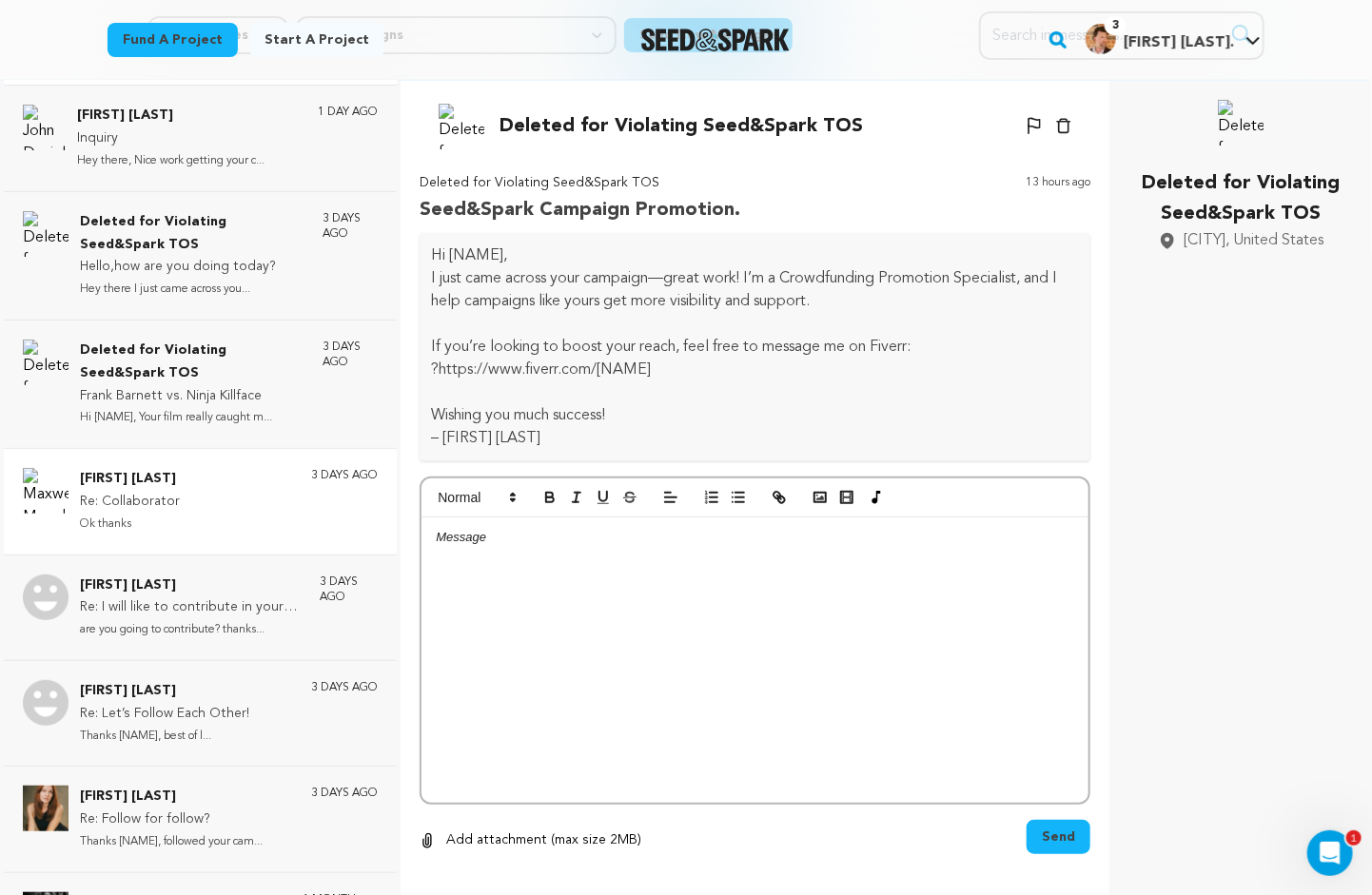 click on "Maxwell Moody
Re: Collaborator
Ok thanks
3 days ago" at bounding box center [228, 501] 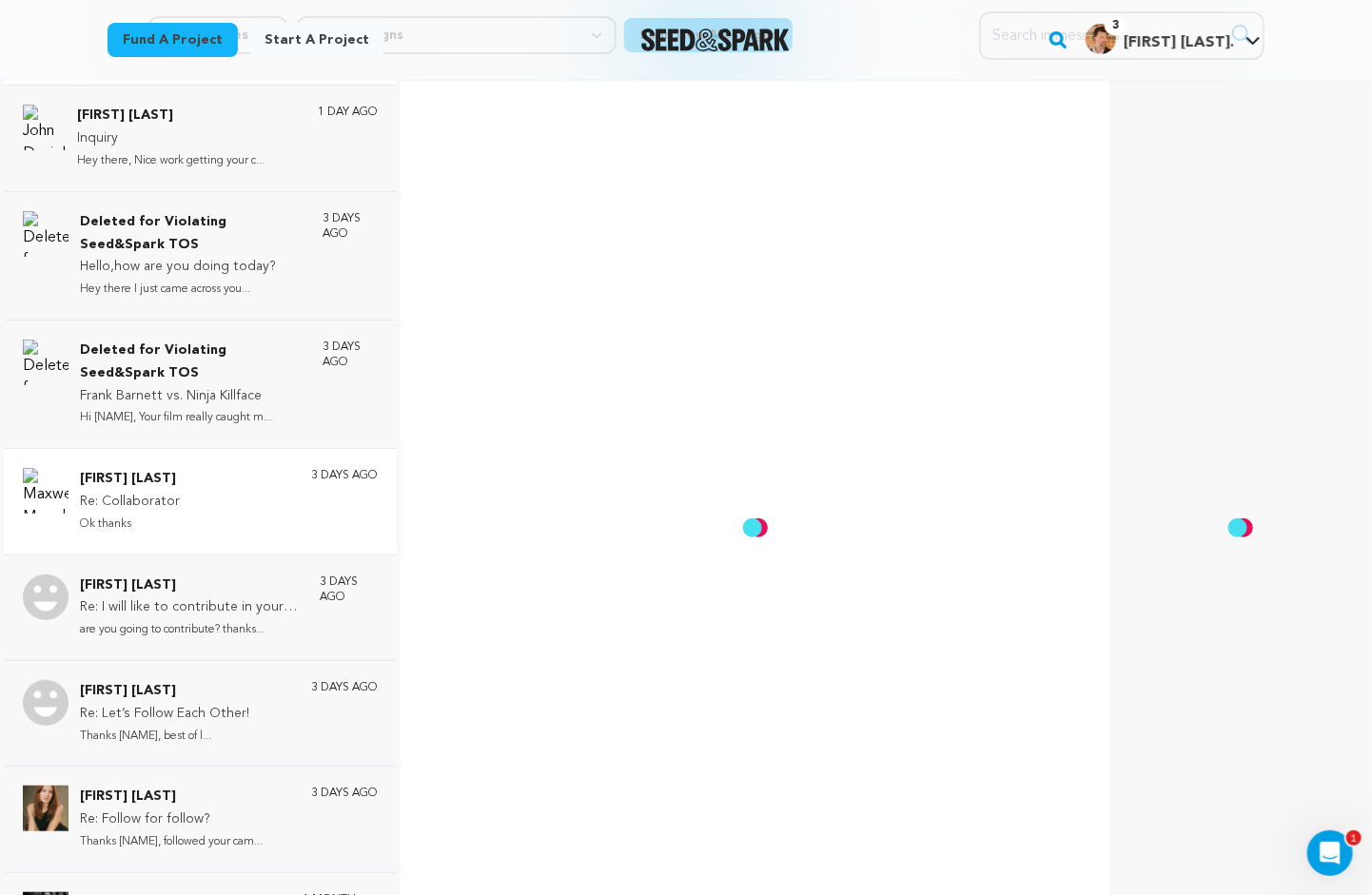 scroll, scrollTop: 256, scrollLeft: 0, axis: vertical 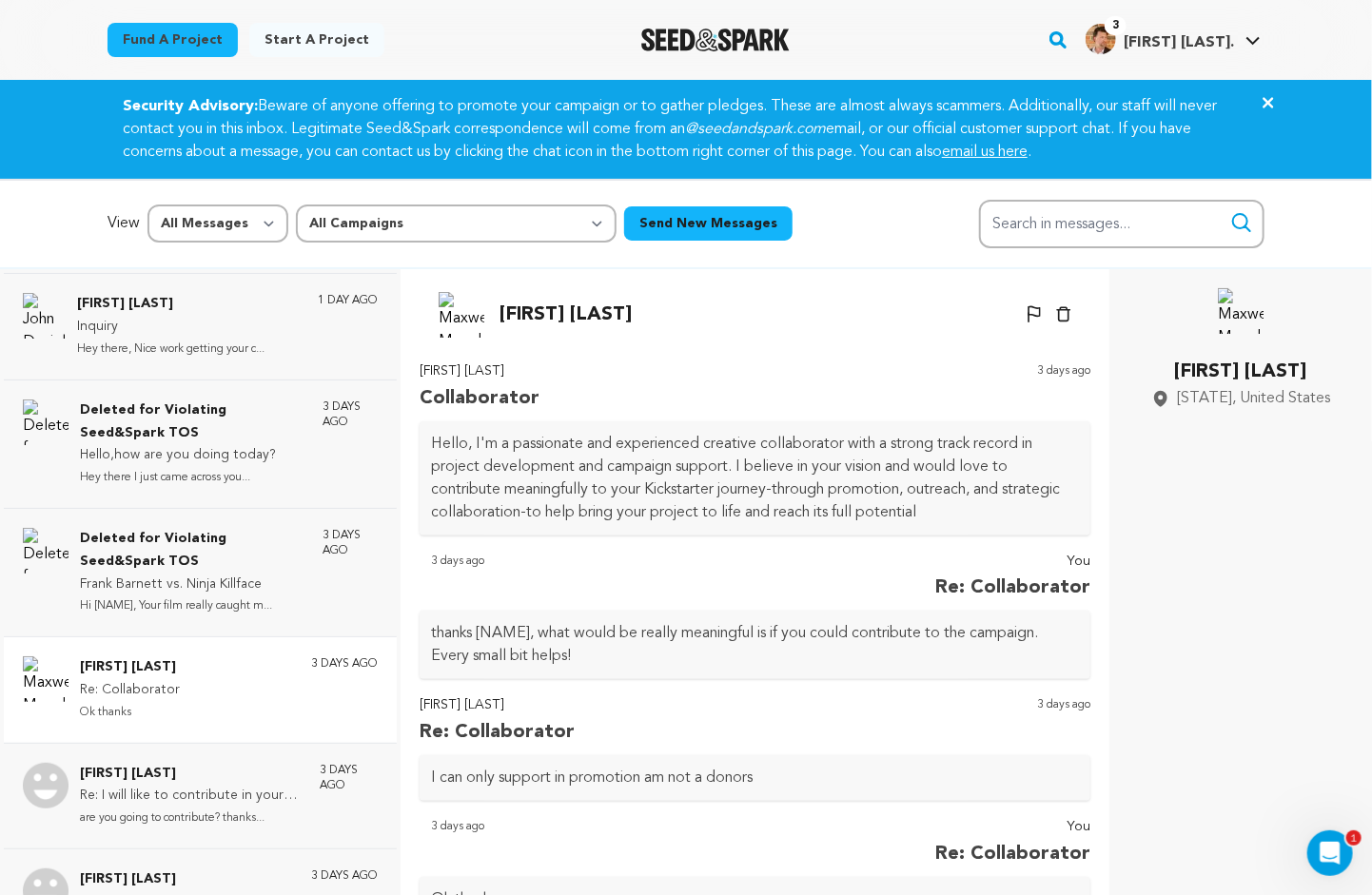 click 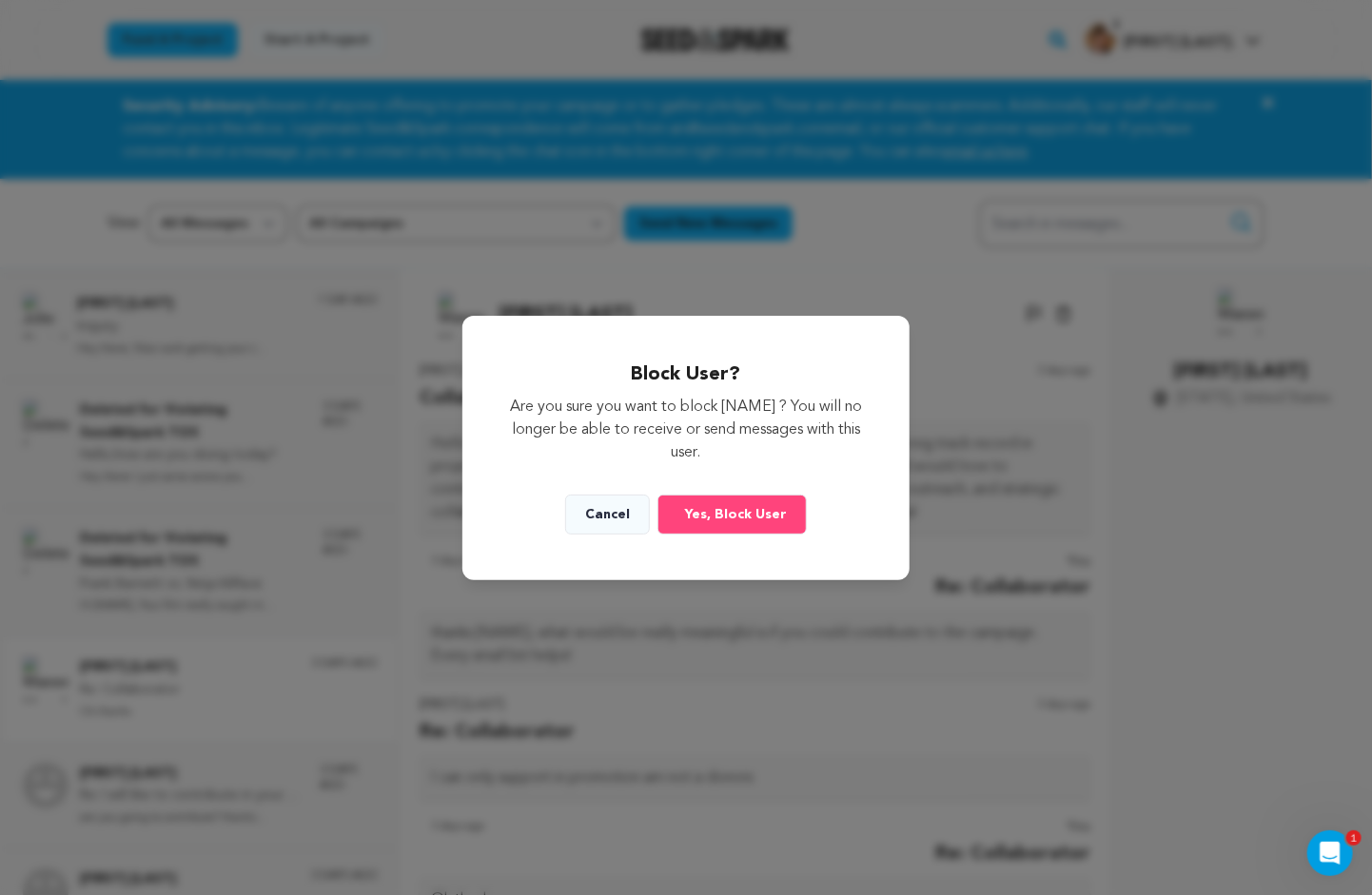 click on "Cancel" at bounding box center [607, 515] 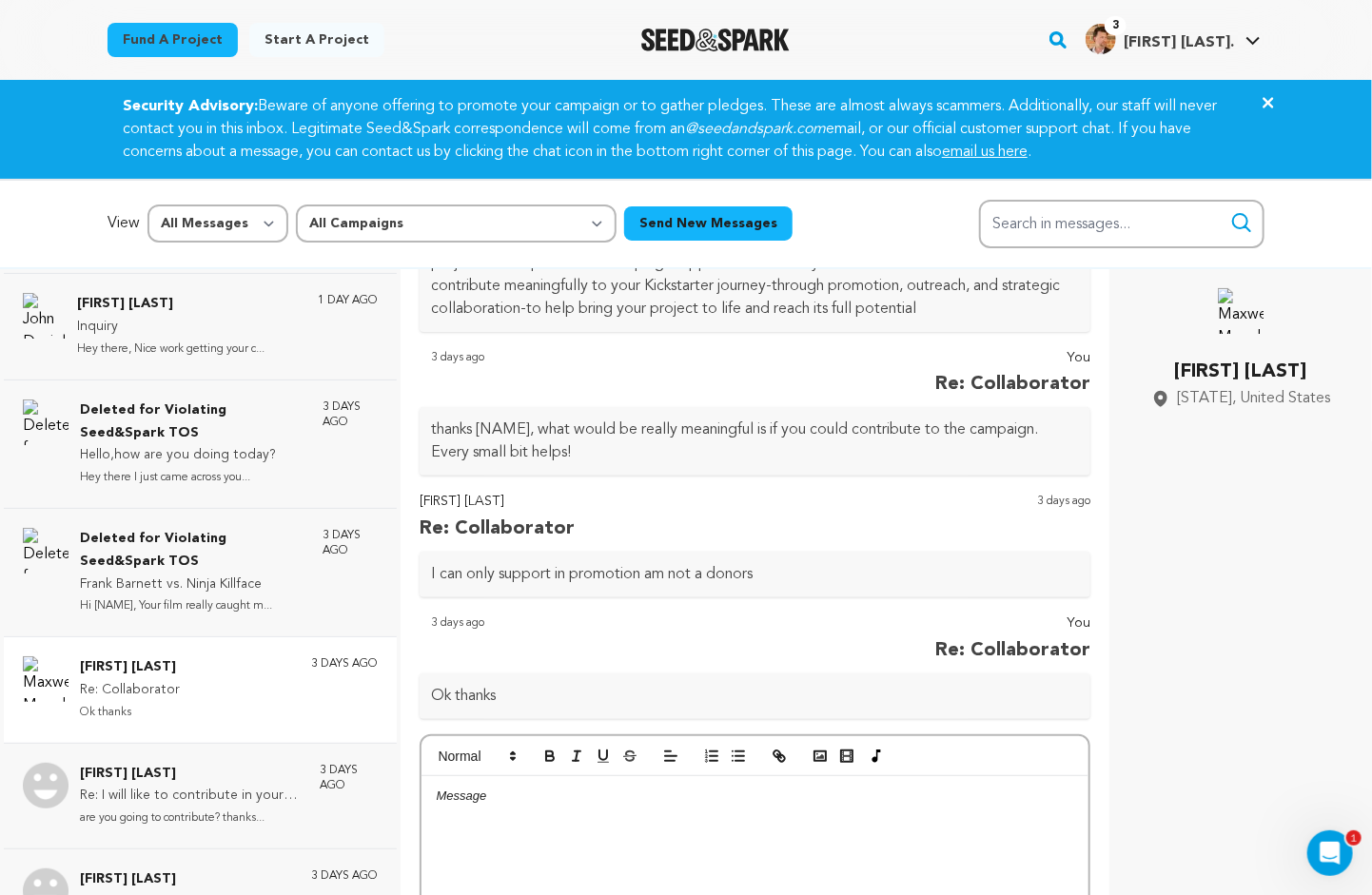 scroll, scrollTop: 212, scrollLeft: 0, axis: vertical 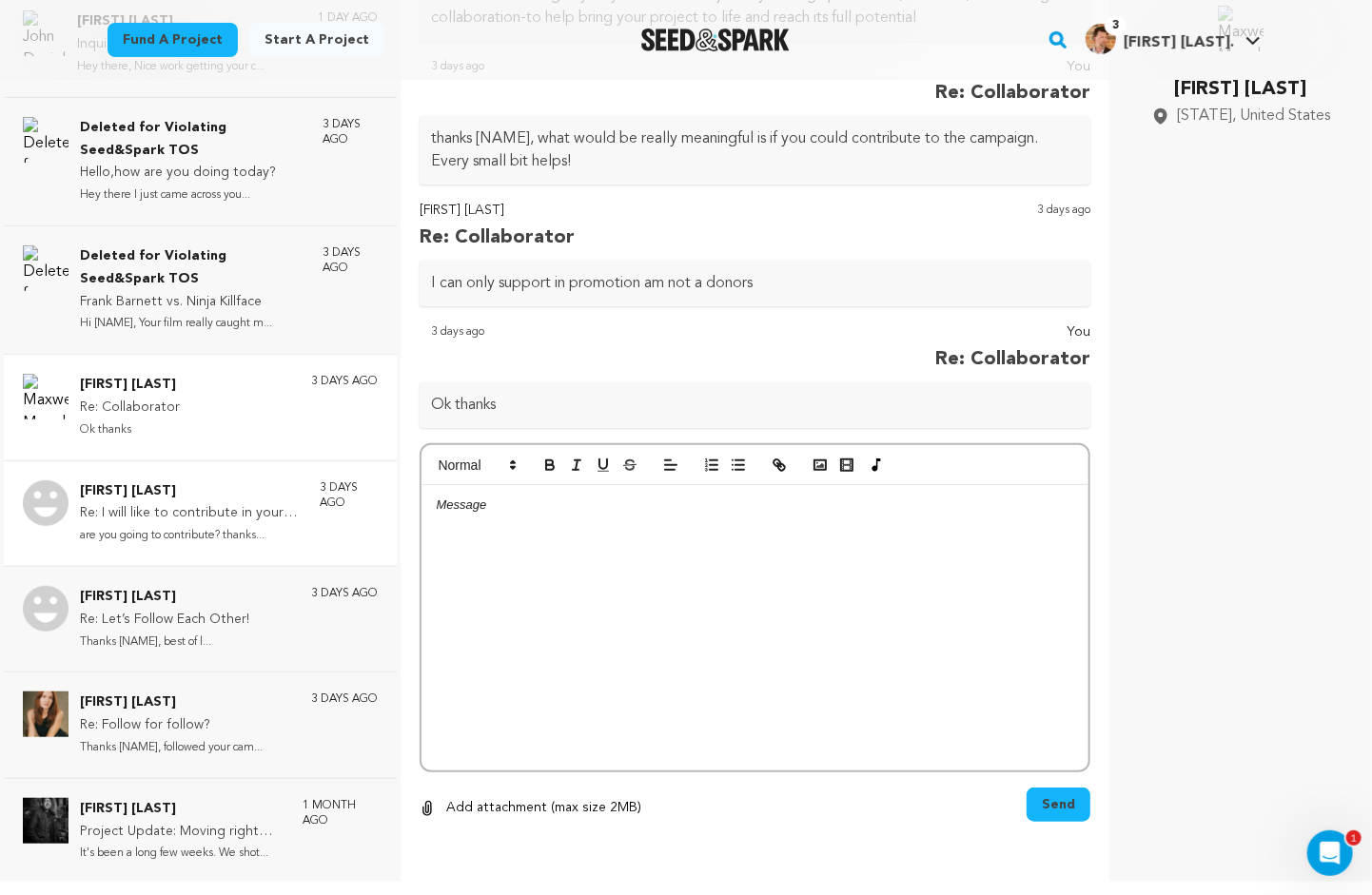 click on "Achim Aksel" at bounding box center [190, 492] 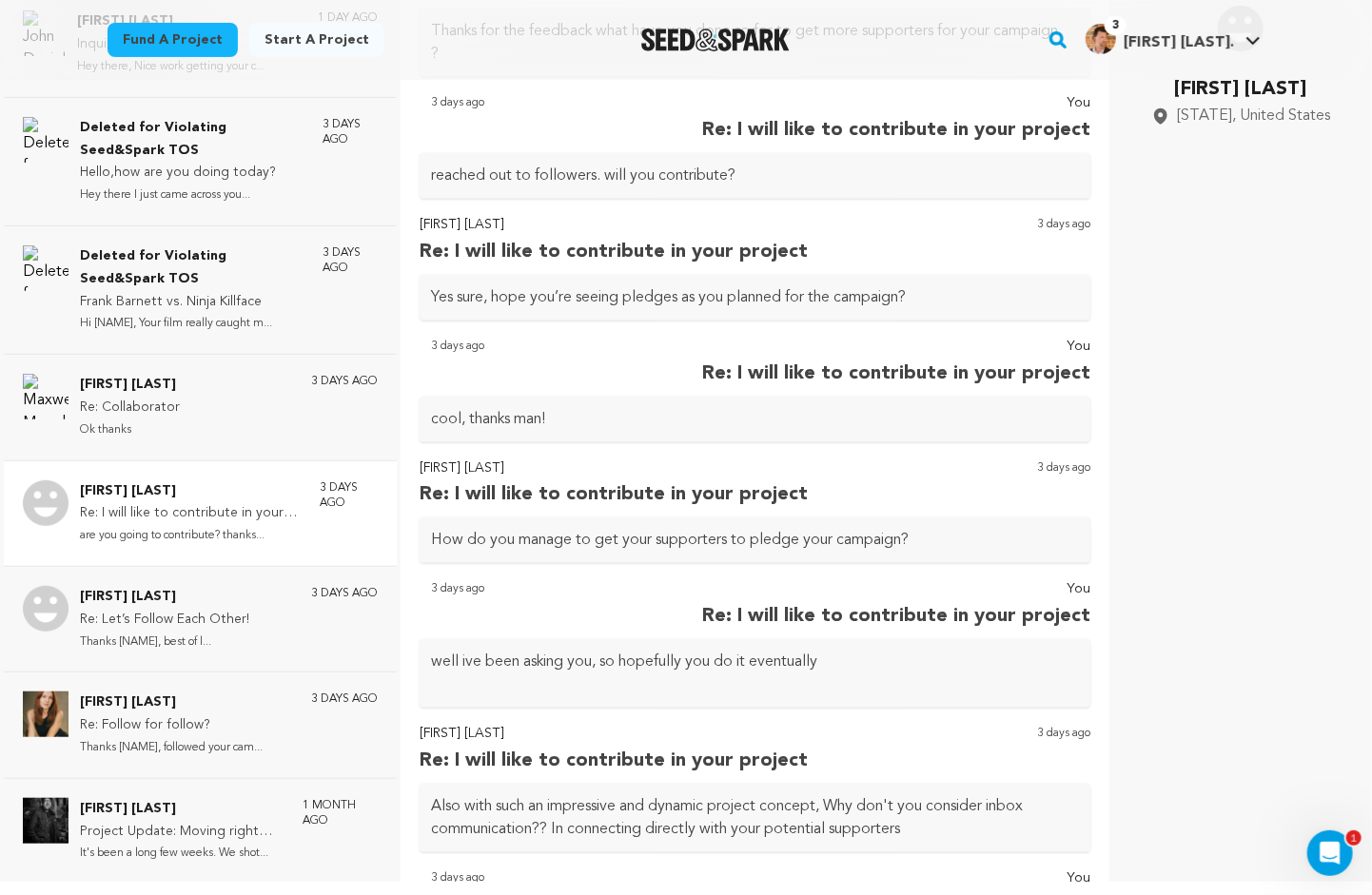 scroll, scrollTop: 0, scrollLeft: 0, axis: both 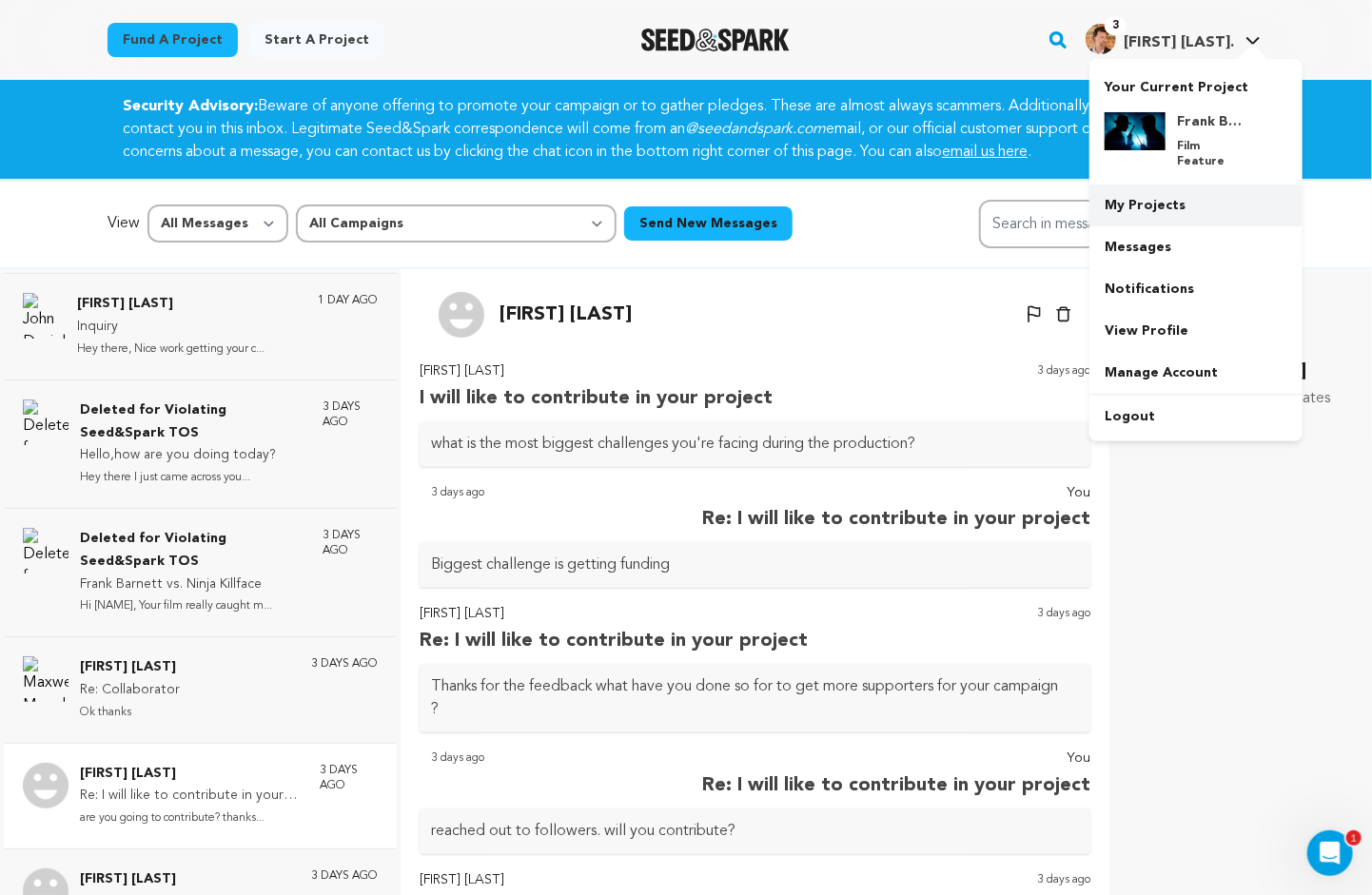 click on "My Projects" at bounding box center (1196, 205) 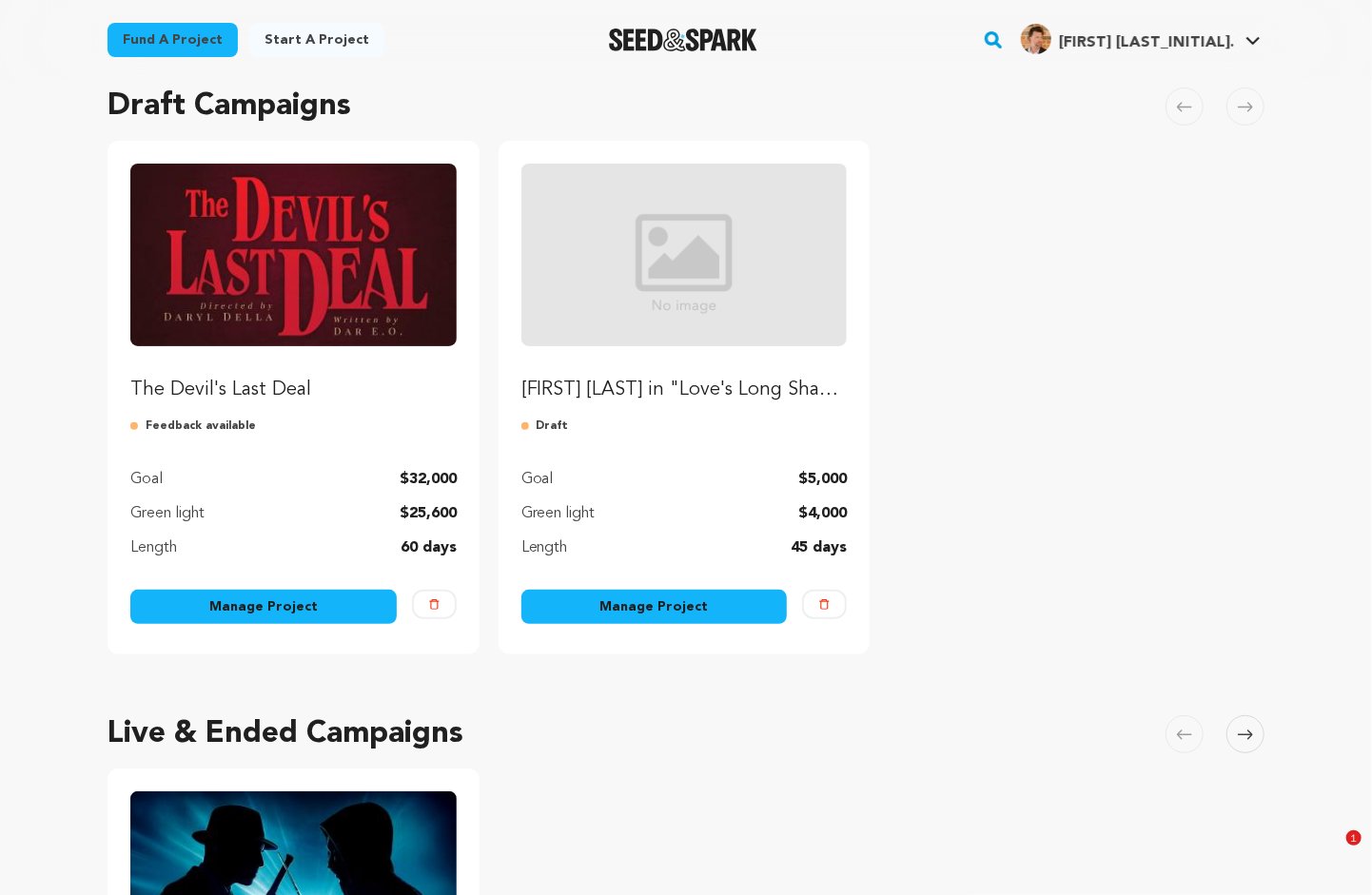 scroll, scrollTop: 331, scrollLeft: 0, axis: vertical 